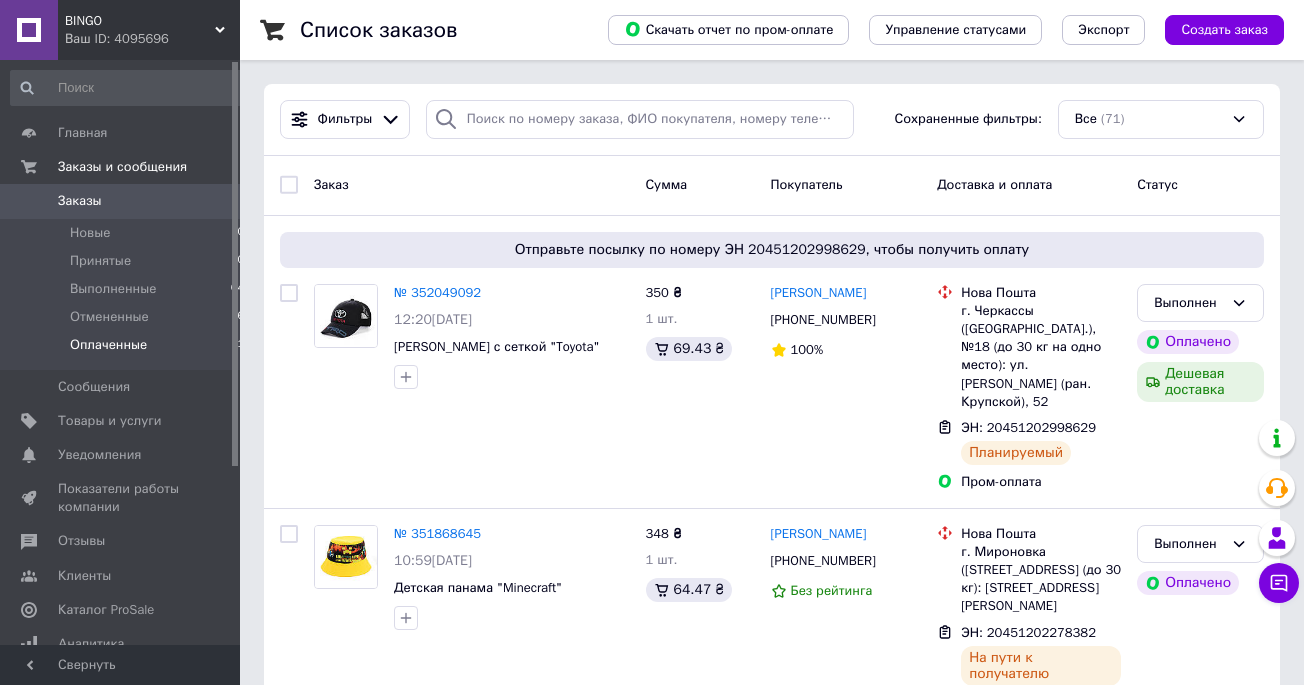 scroll, scrollTop: 0, scrollLeft: 0, axis: both 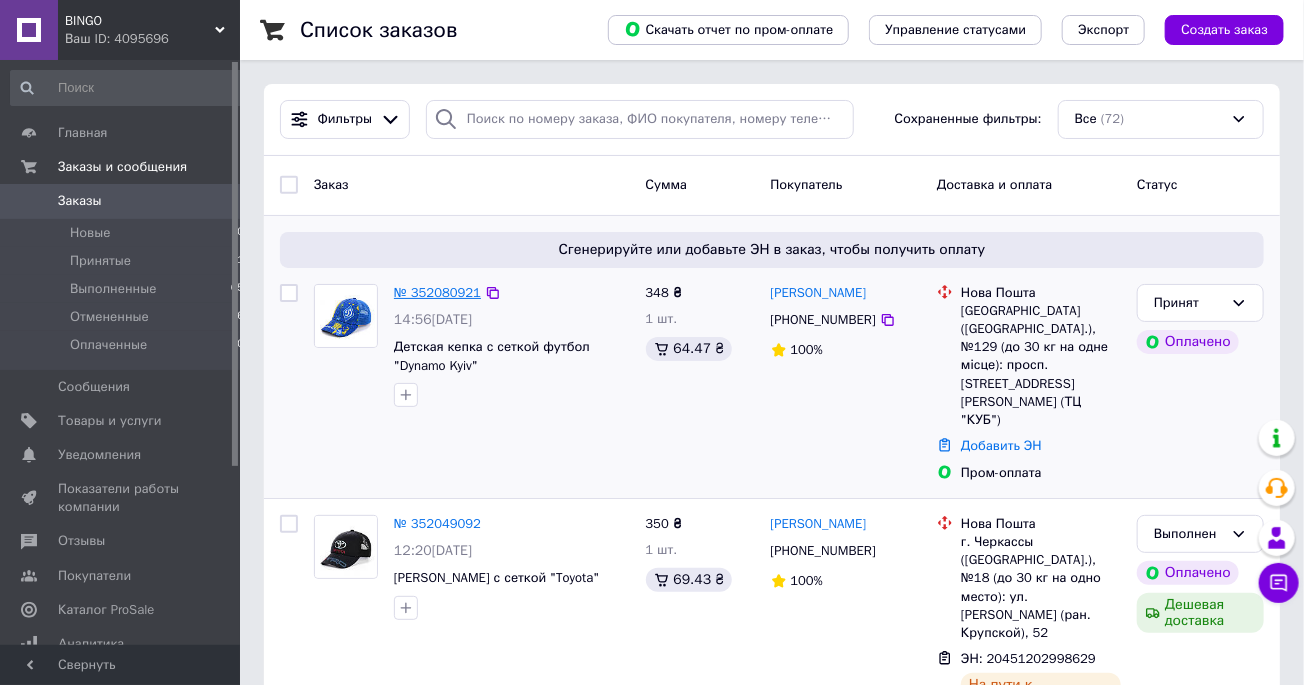 click on "№ 352080921" at bounding box center (437, 292) 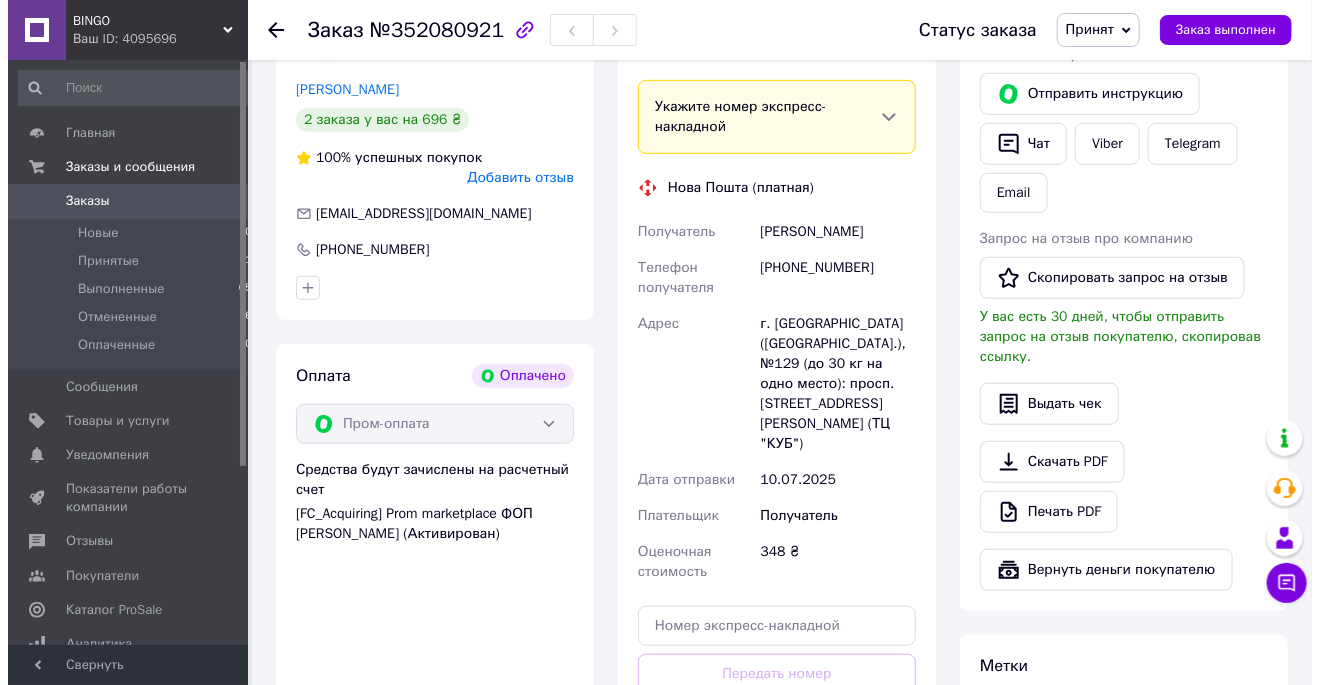 scroll, scrollTop: 110, scrollLeft: 0, axis: vertical 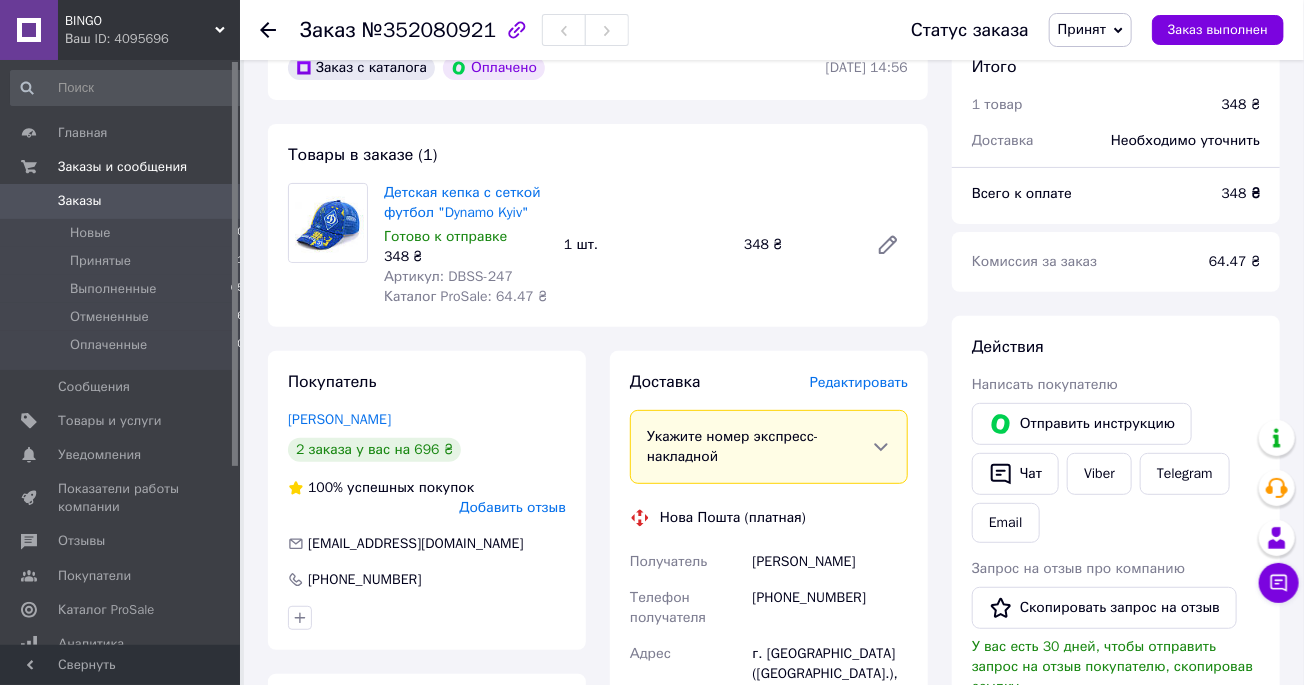 click on "Редактировать" at bounding box center (859, 382) 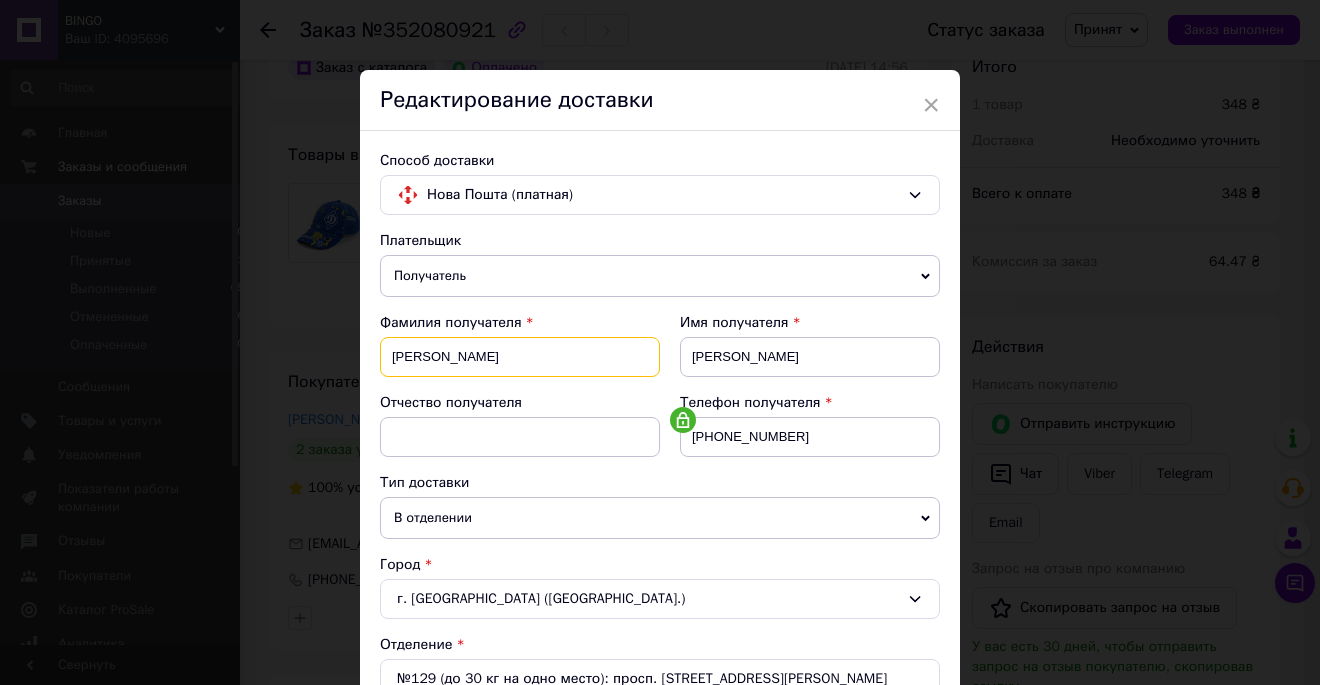 click on "кукушкин" at bounding box center (520, 357) 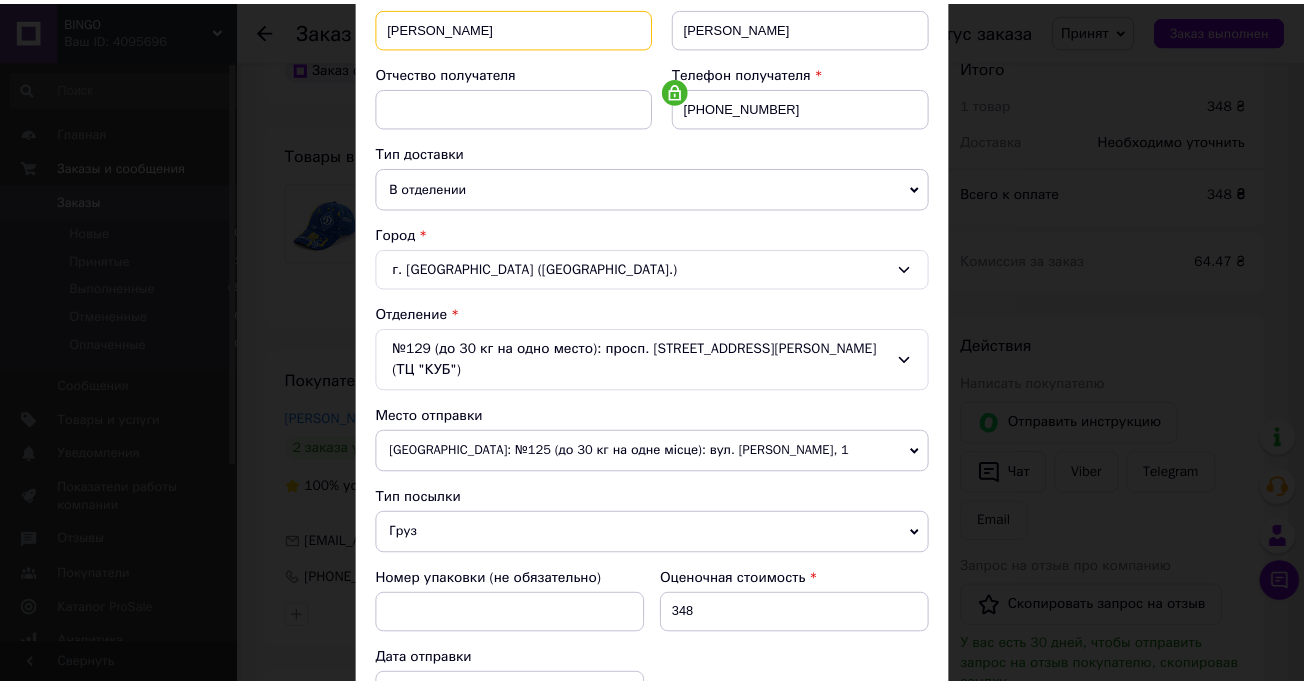 scroll, scrollTop: 641, scrollLeft: 0, axis: vertical 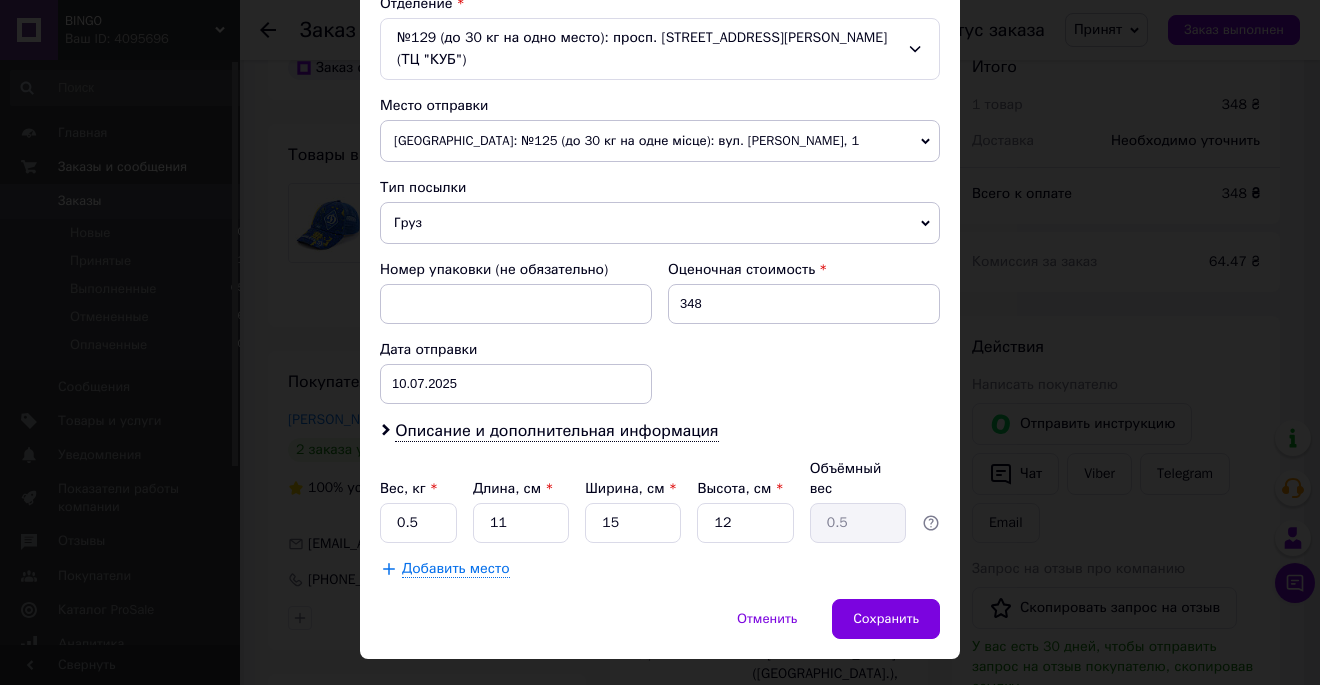 type on "Кукушкин" 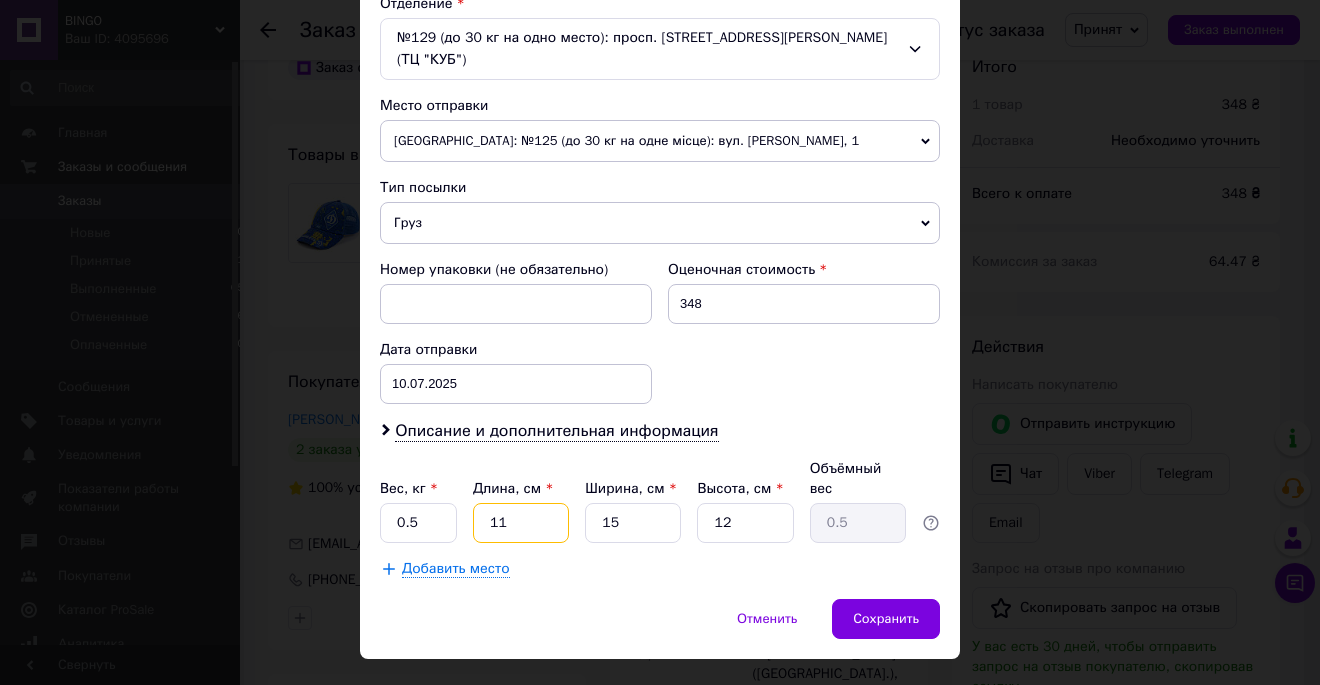 drag, startPoint x: 532, startPoint y: 478, endPoint x: 438, endPoint y: 492, distance: 95.036835 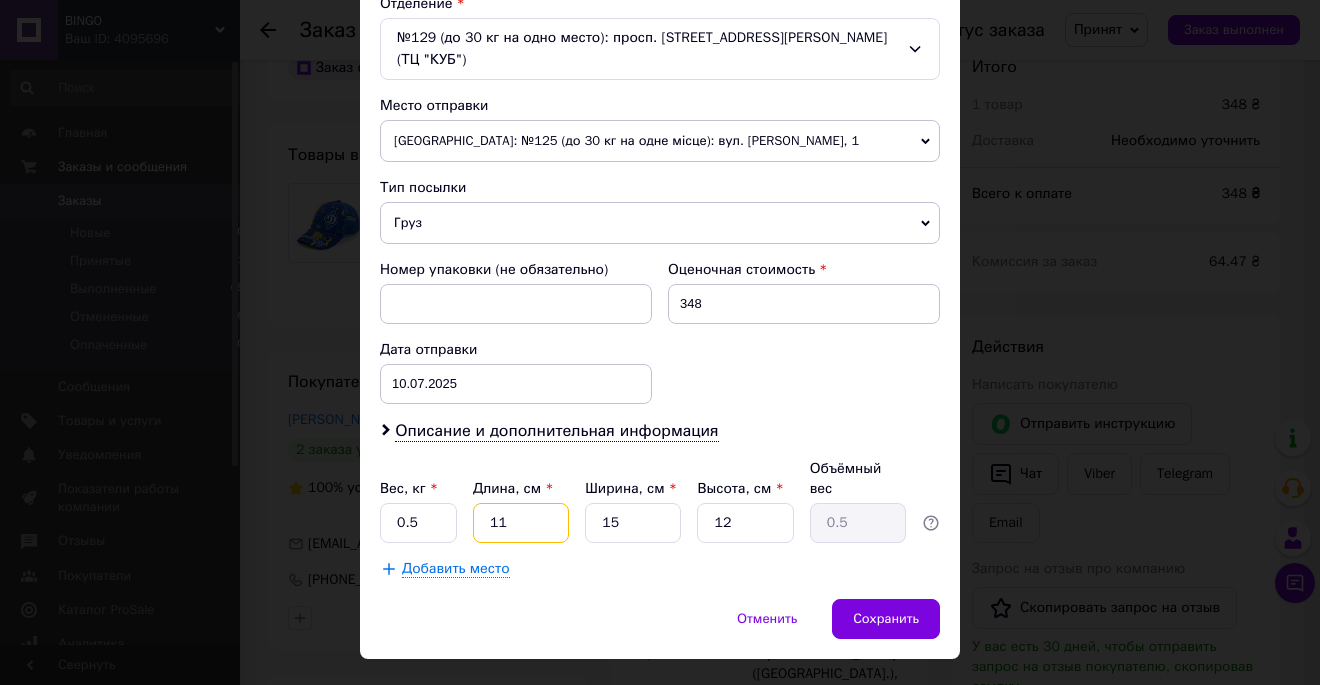 type on "3" 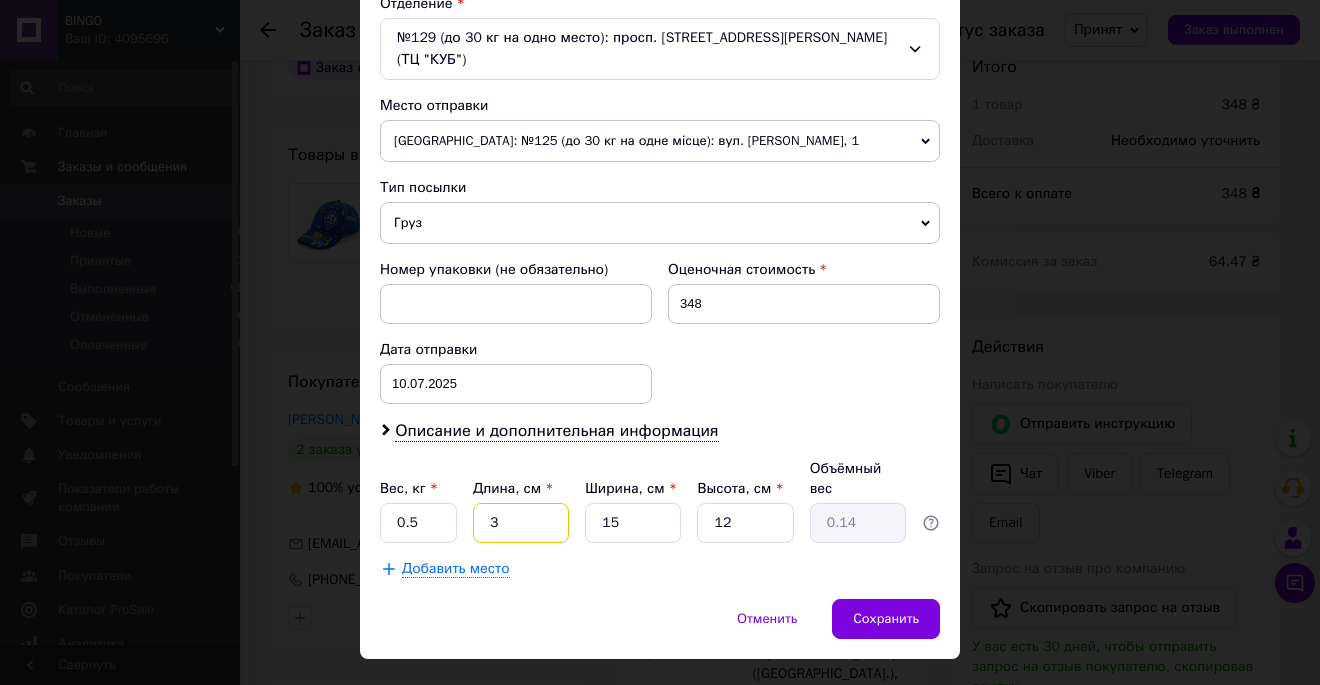 type 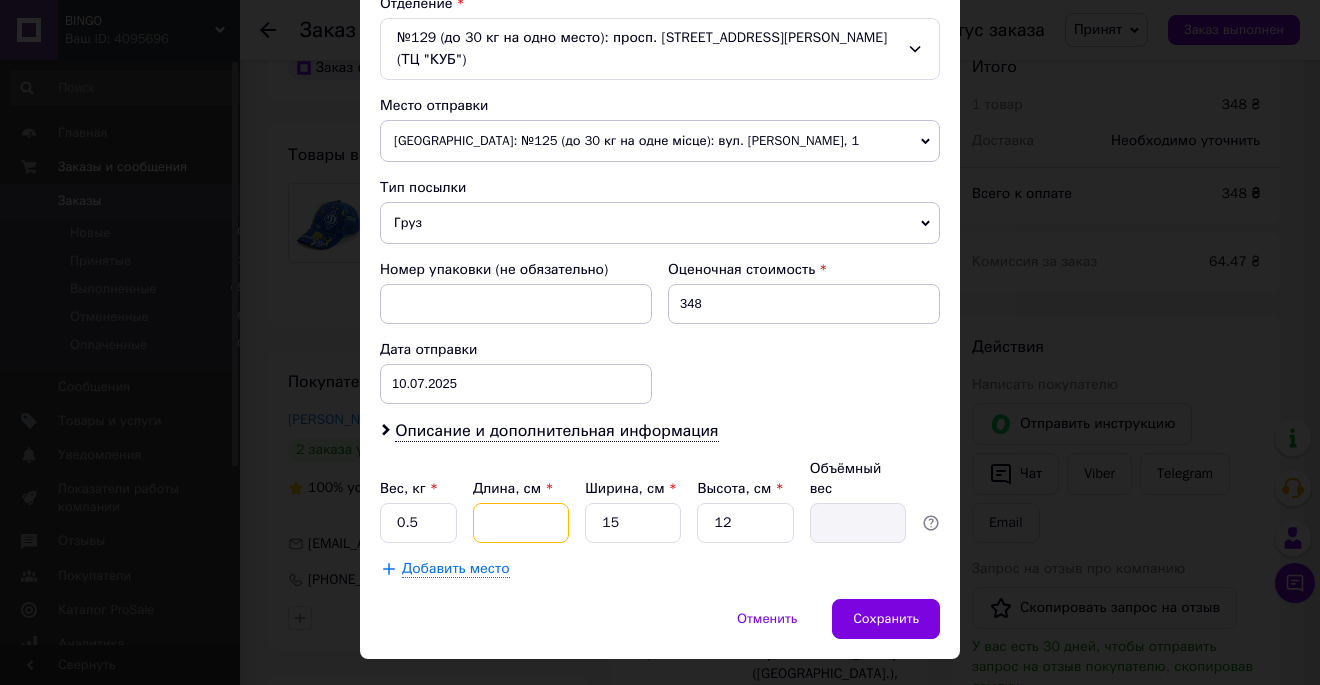 type on "2" 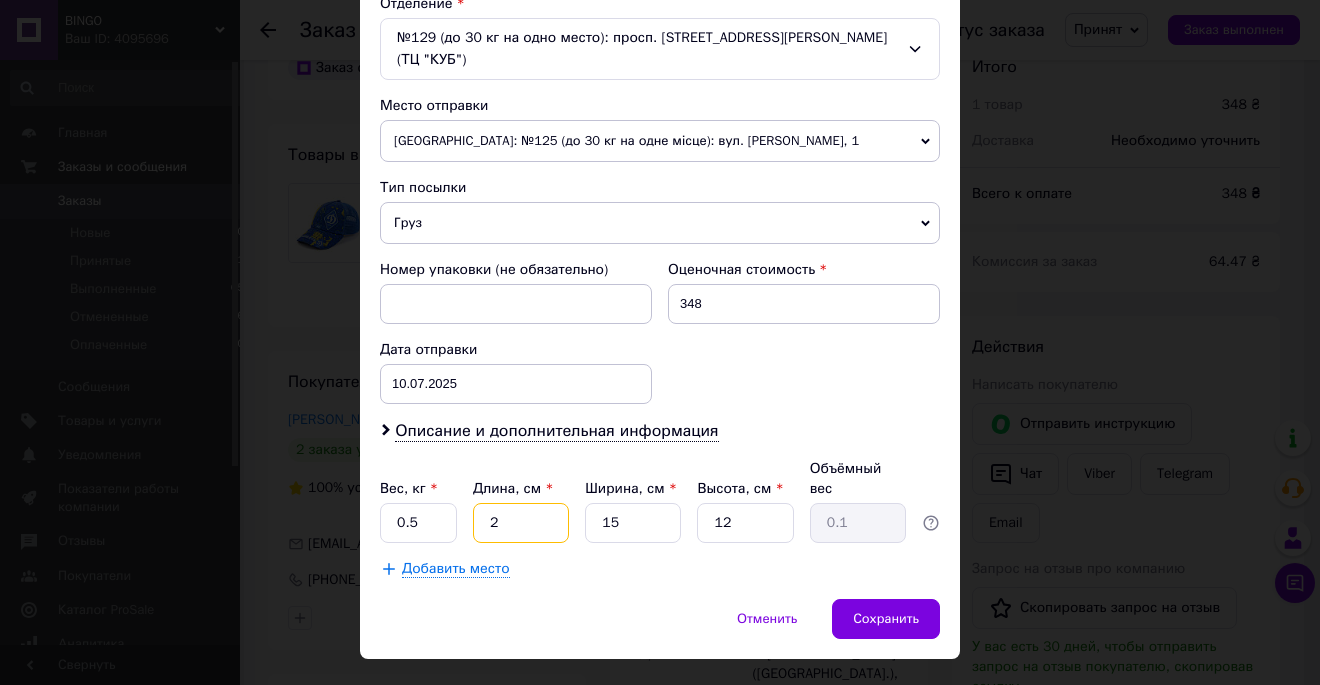 type on "24" 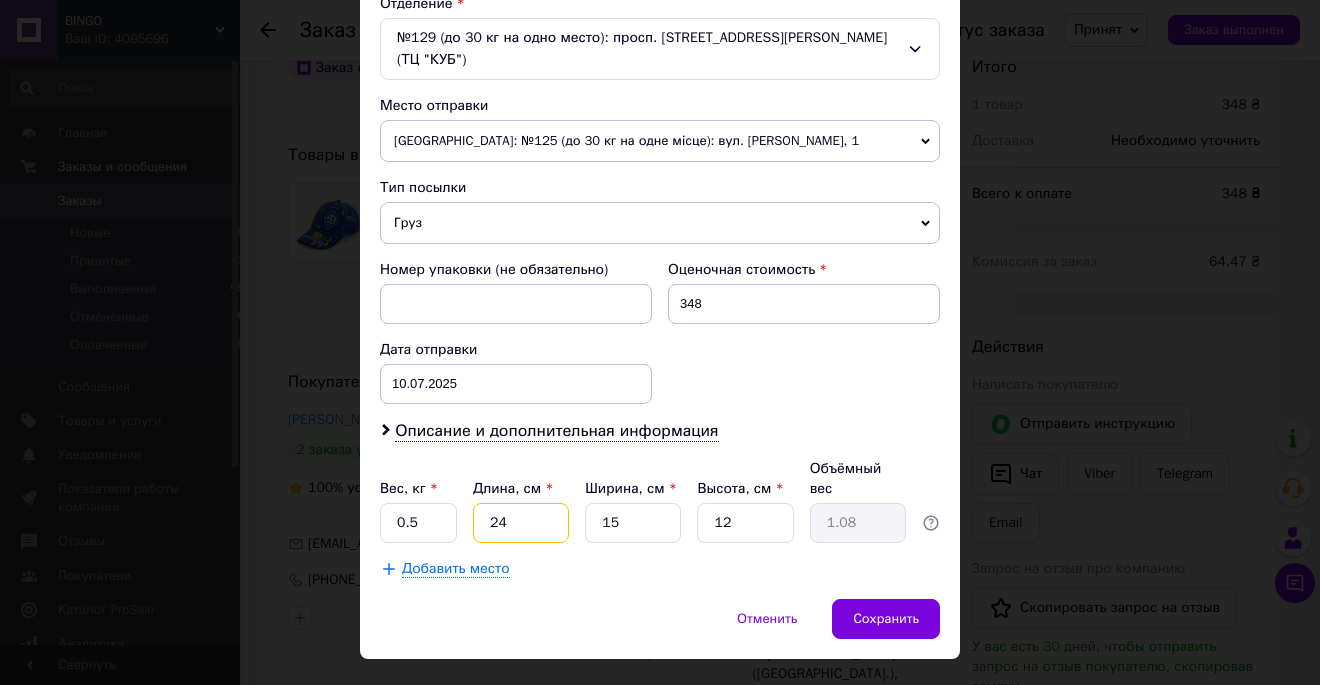 type on "24" 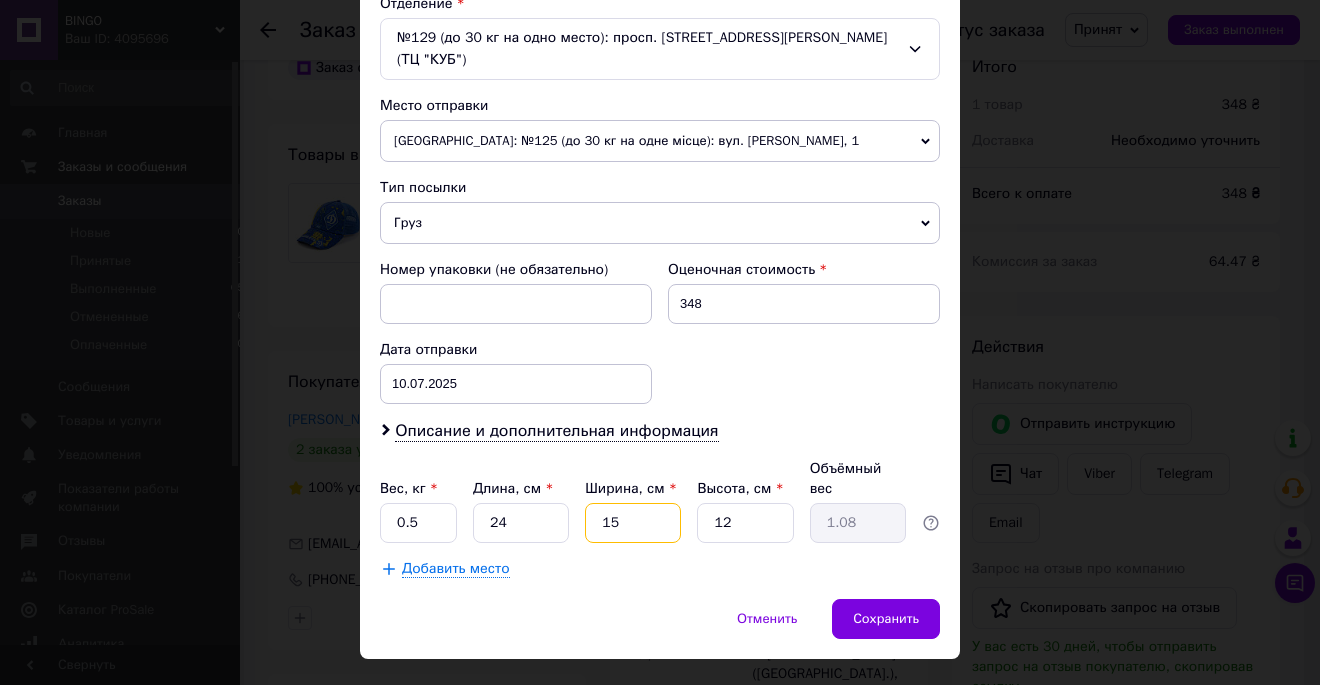 drag, startPoint x: 611, startPoint y: 482, endPoint x: 595, endPoint y: 485, distance: 16.27882 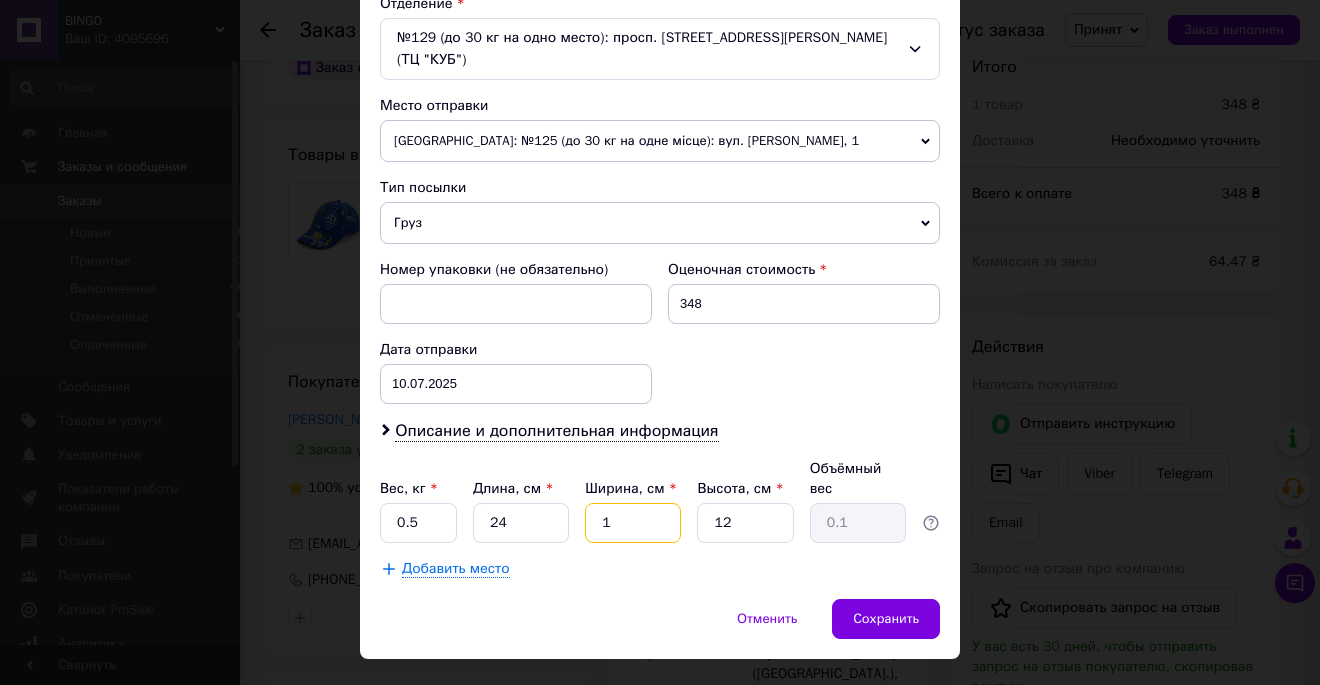 type on "17" 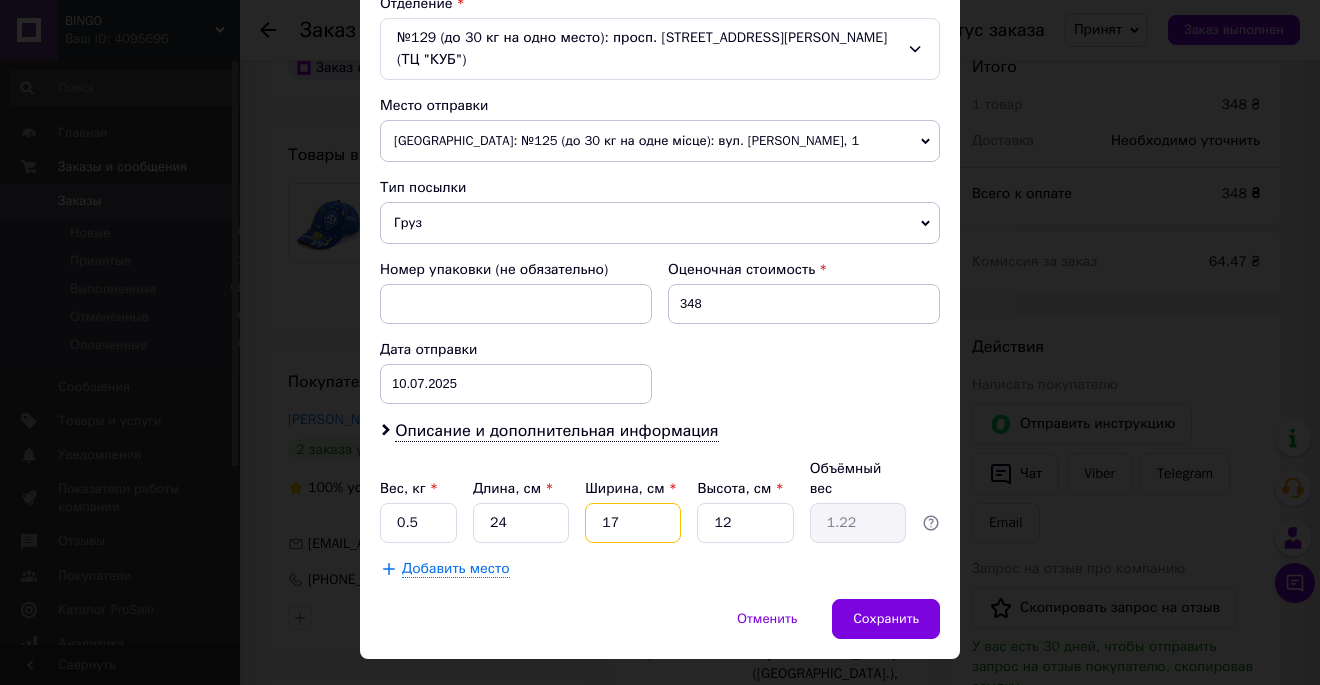 type on "17" 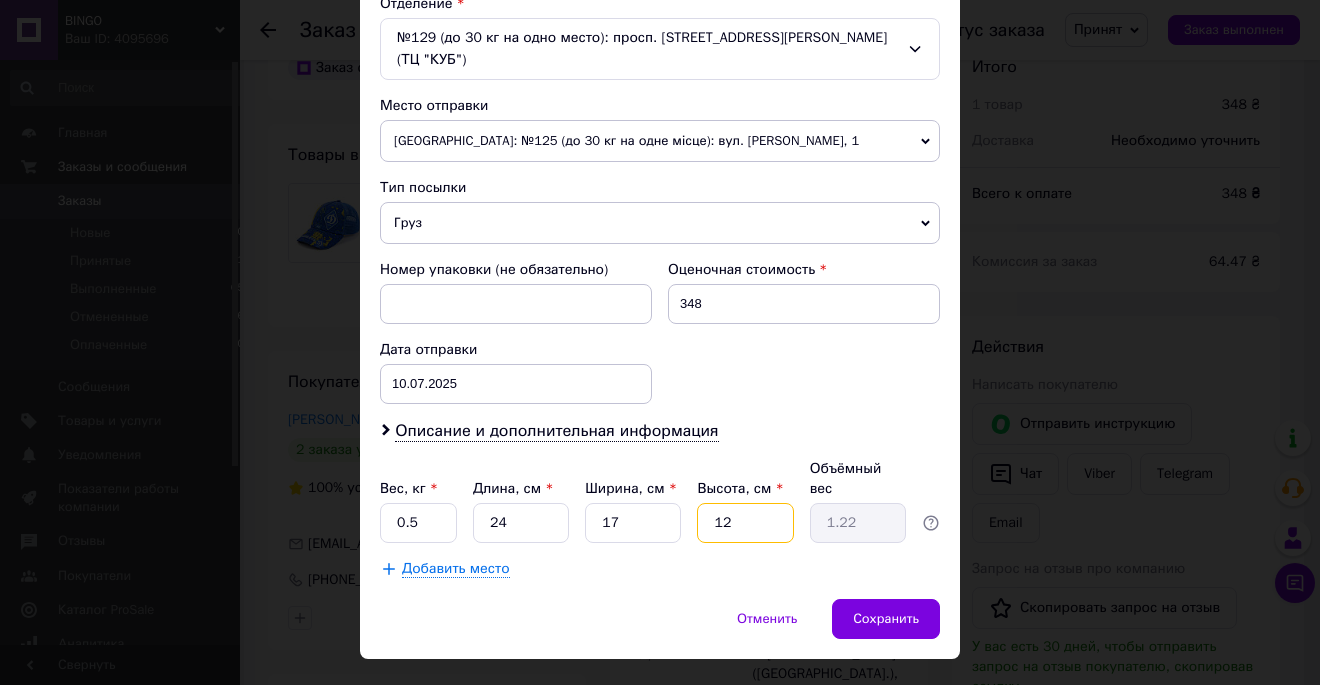 drag, startPoint x: 742, startPoint y: 478, endPoint x: 669, endPoint y: 484, distance: 73.24616 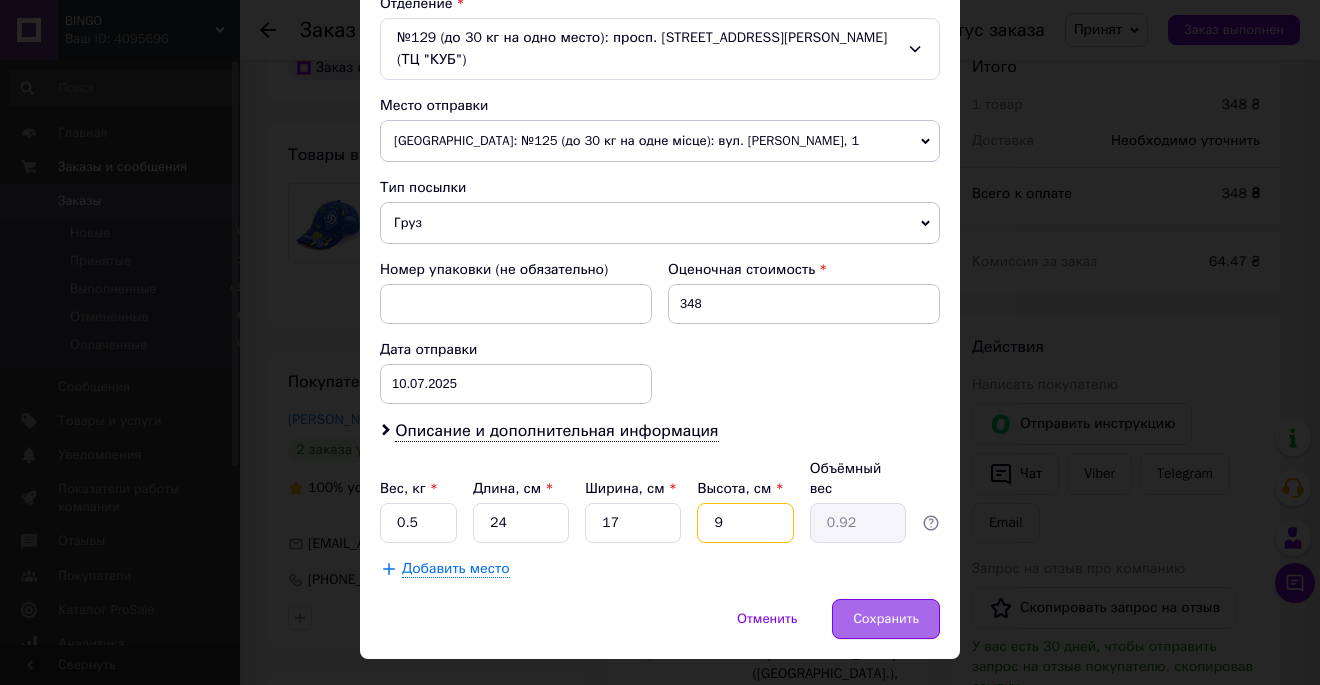 type on "9" 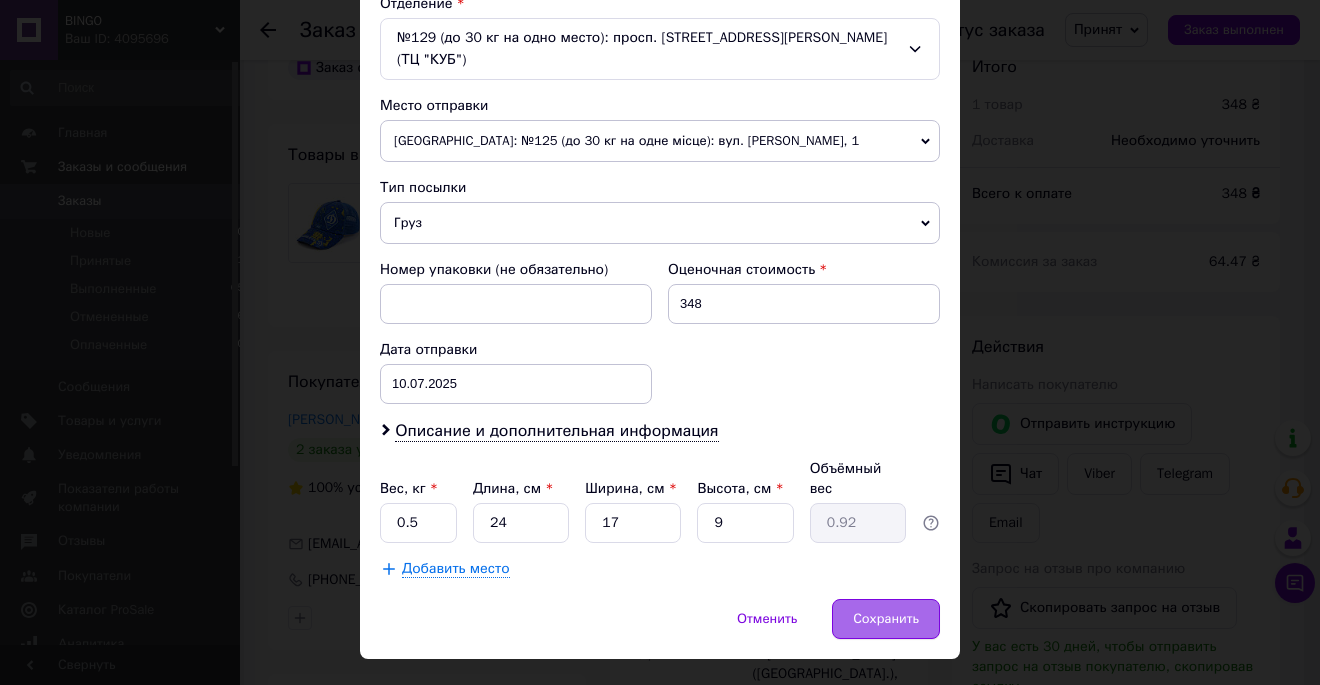 click on "Сохранить" at bounding box center [886, 619] 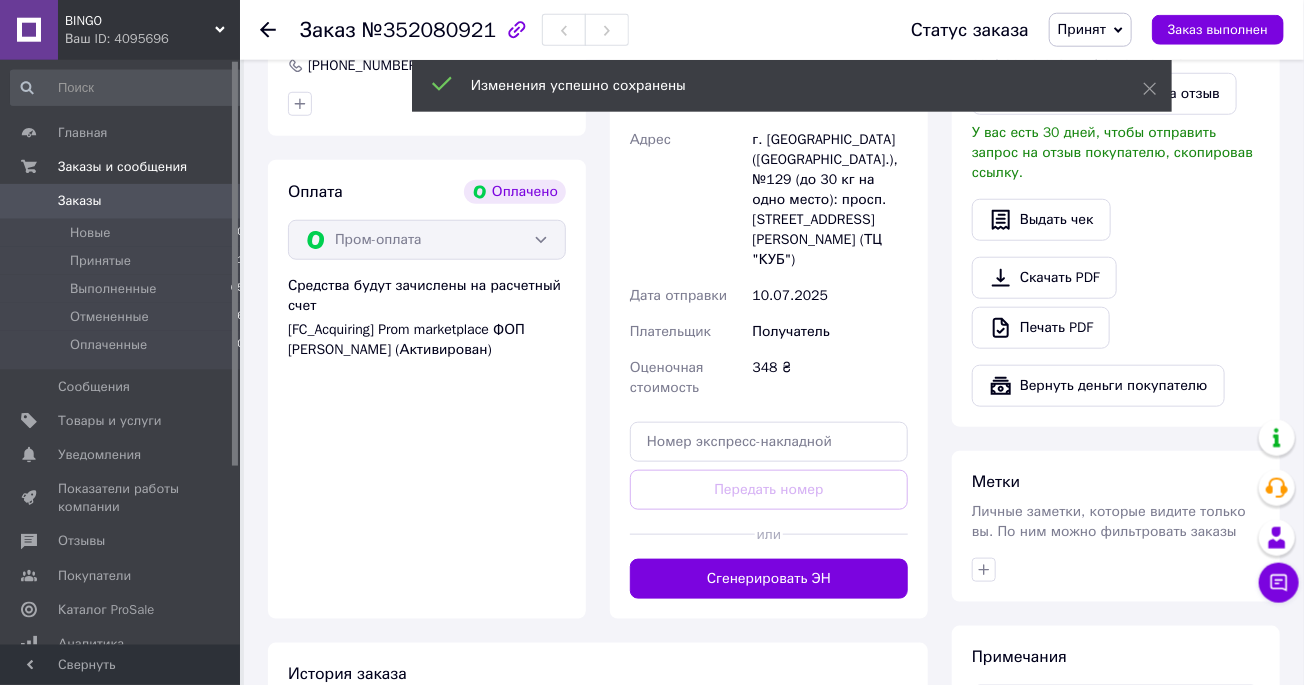 scroll, scrollTop: 660, scrollLeft: 0, axis: vertical 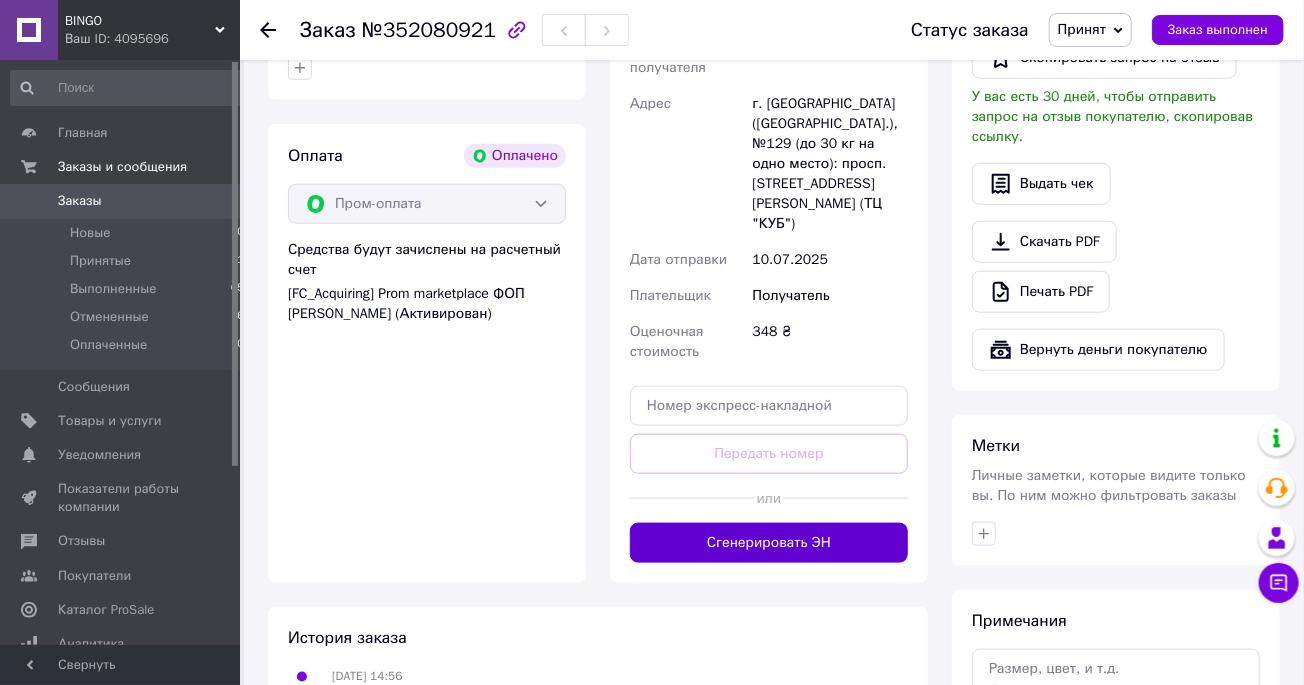 click on "Сгенерировать ЭН" at bounding box center (769, 543) 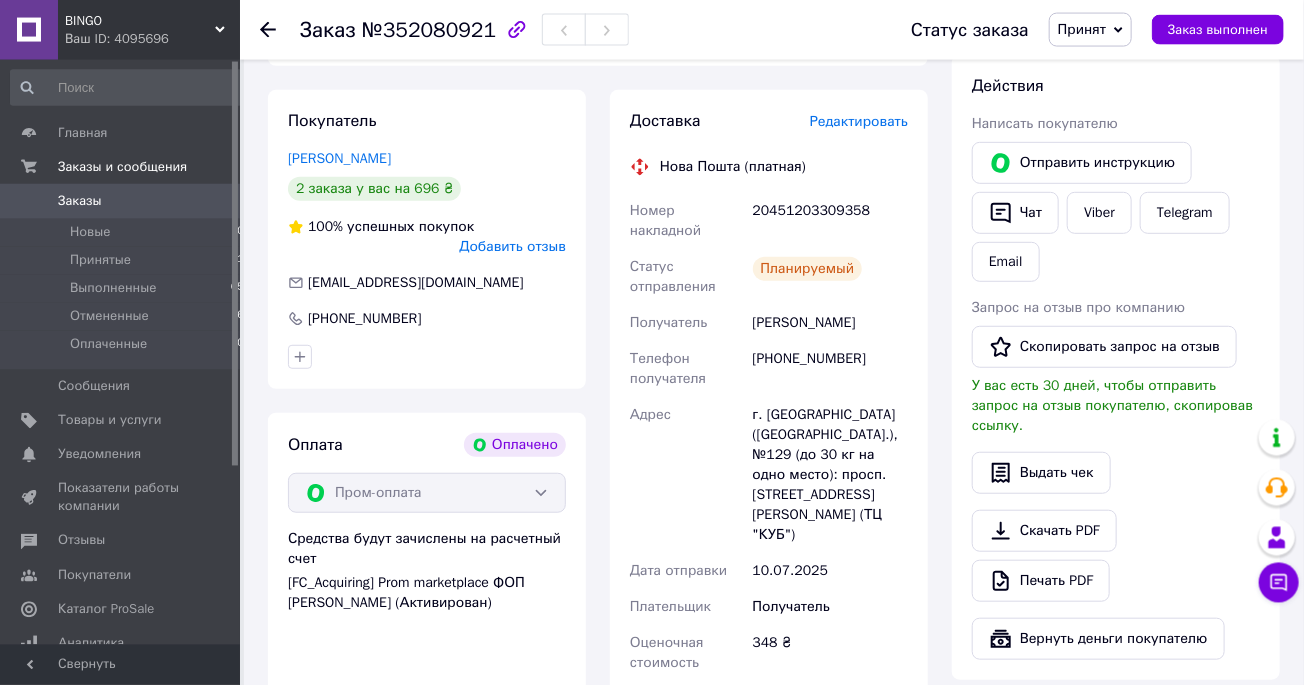 scroll, scrollTop: 330, scrollLeft: 0, axis: vertical 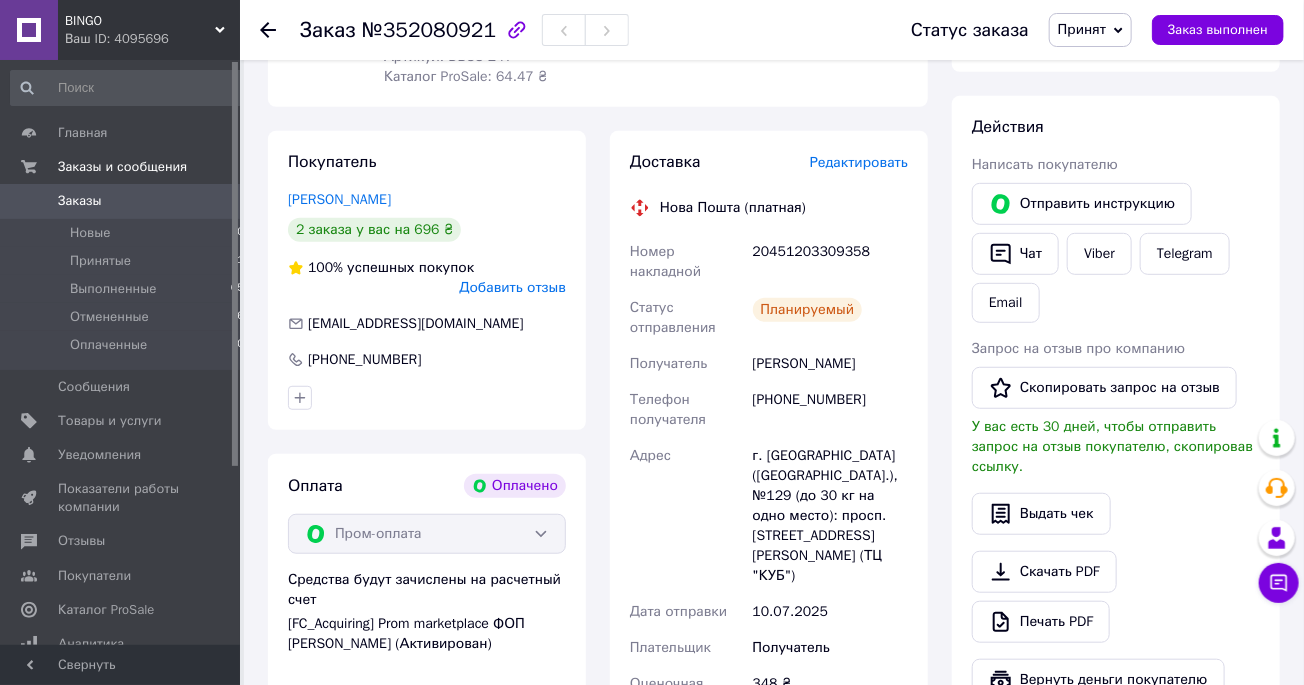click 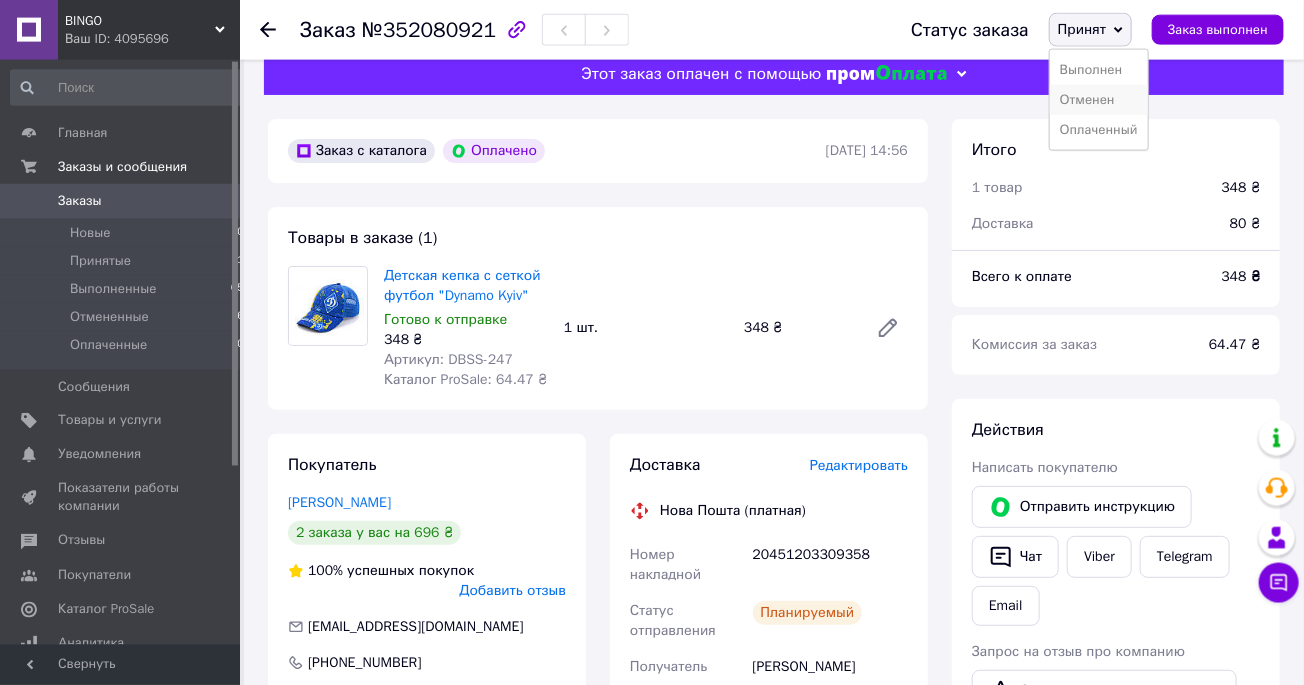scroll, scrollTop: 0, scrollLeft: 0, axis: both 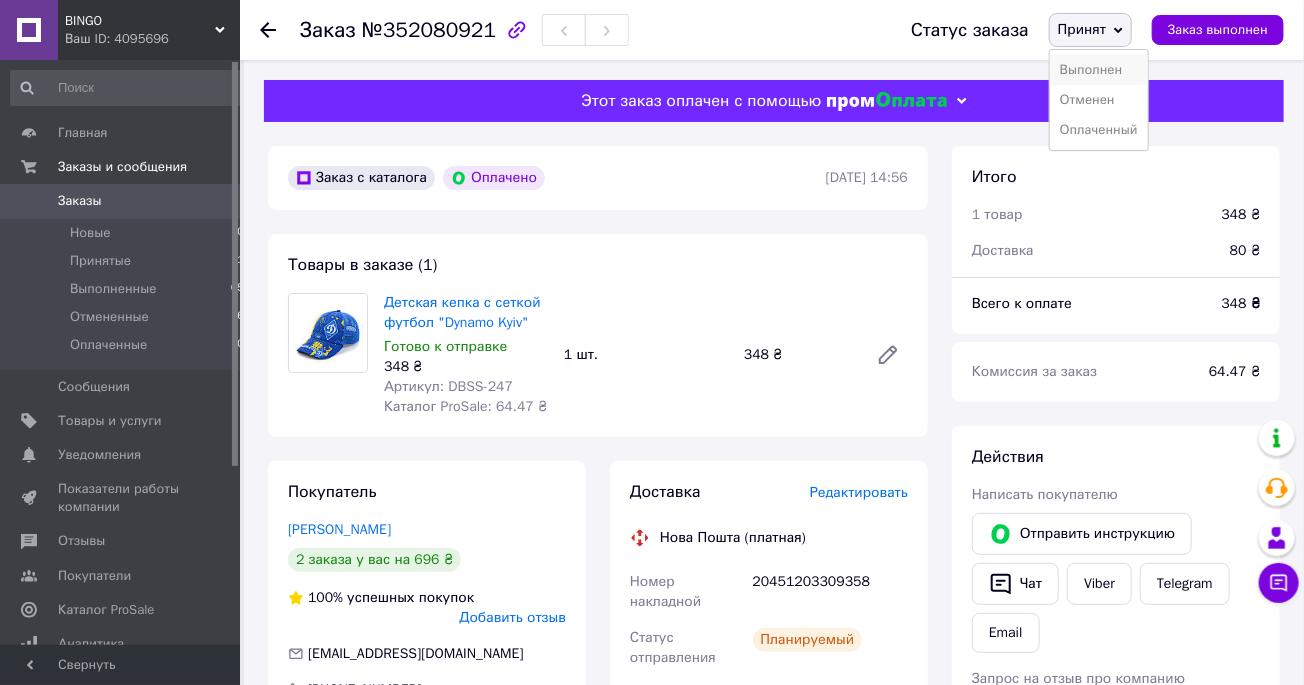 click on "Выполнен" at bounding box center (1099, 70) 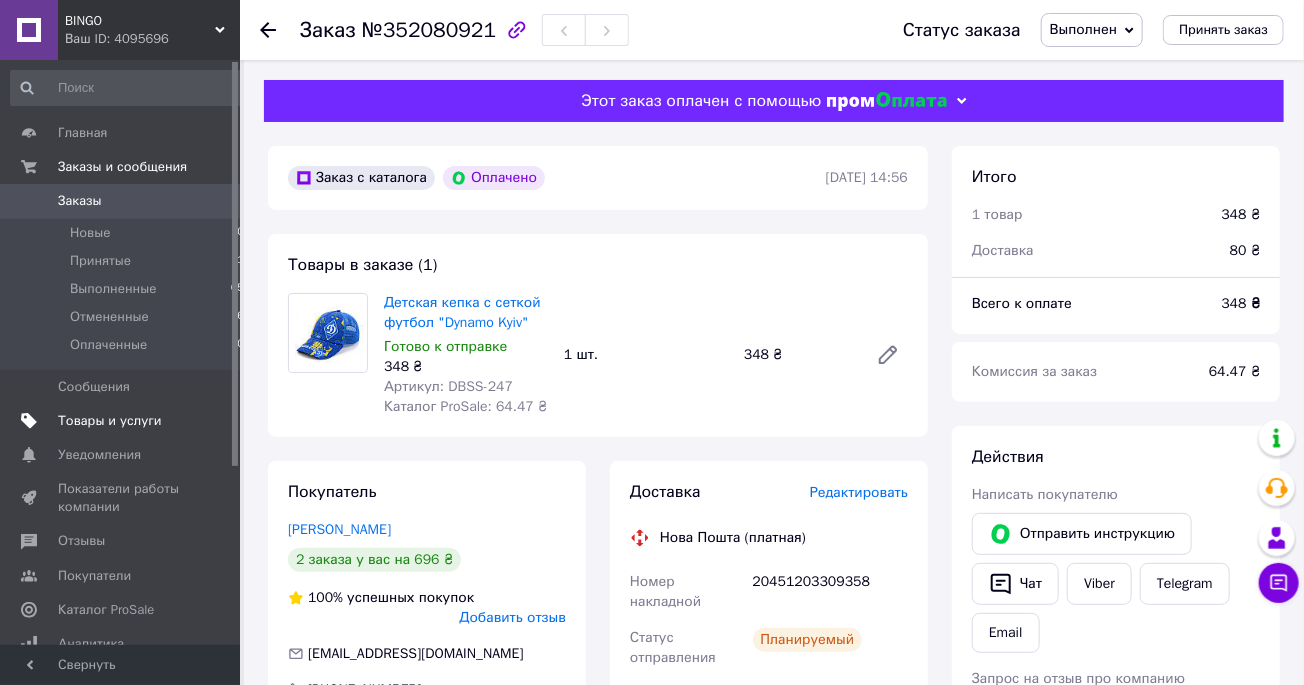 click on "Товары и услуги" at bounding box center (110, 421) 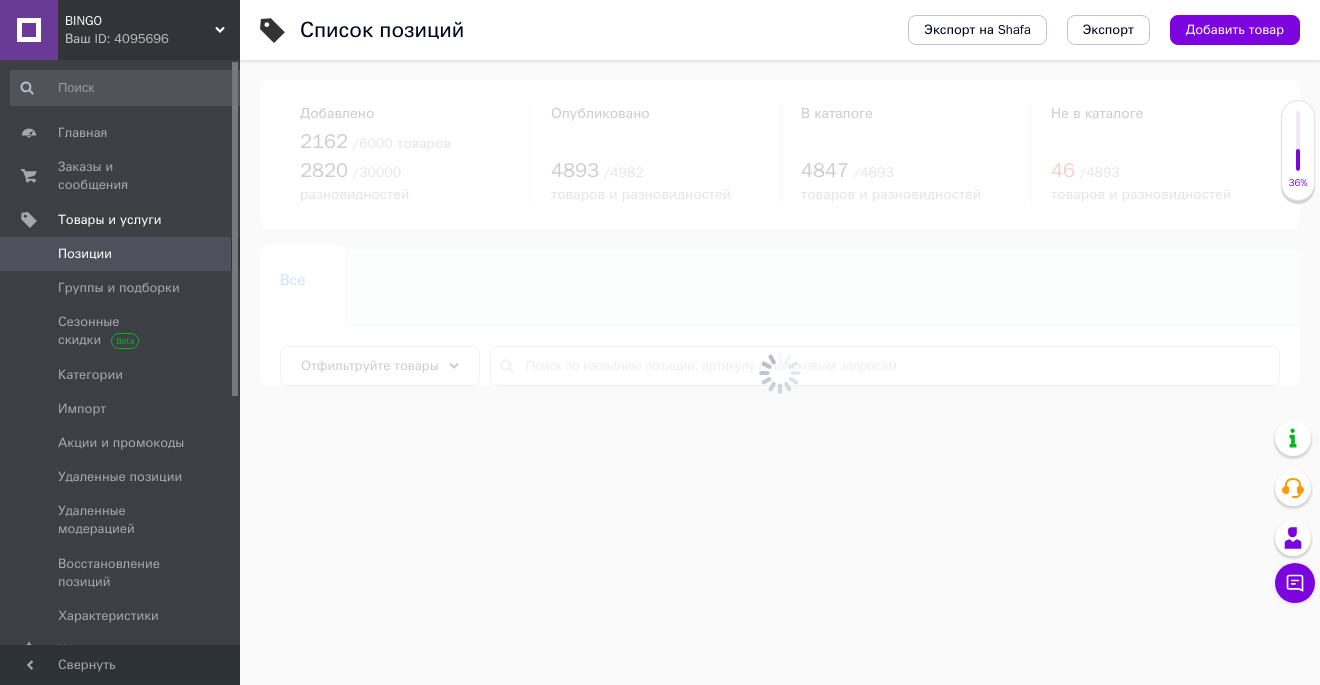 click on "BINGO" at bounding box center (140, 21) 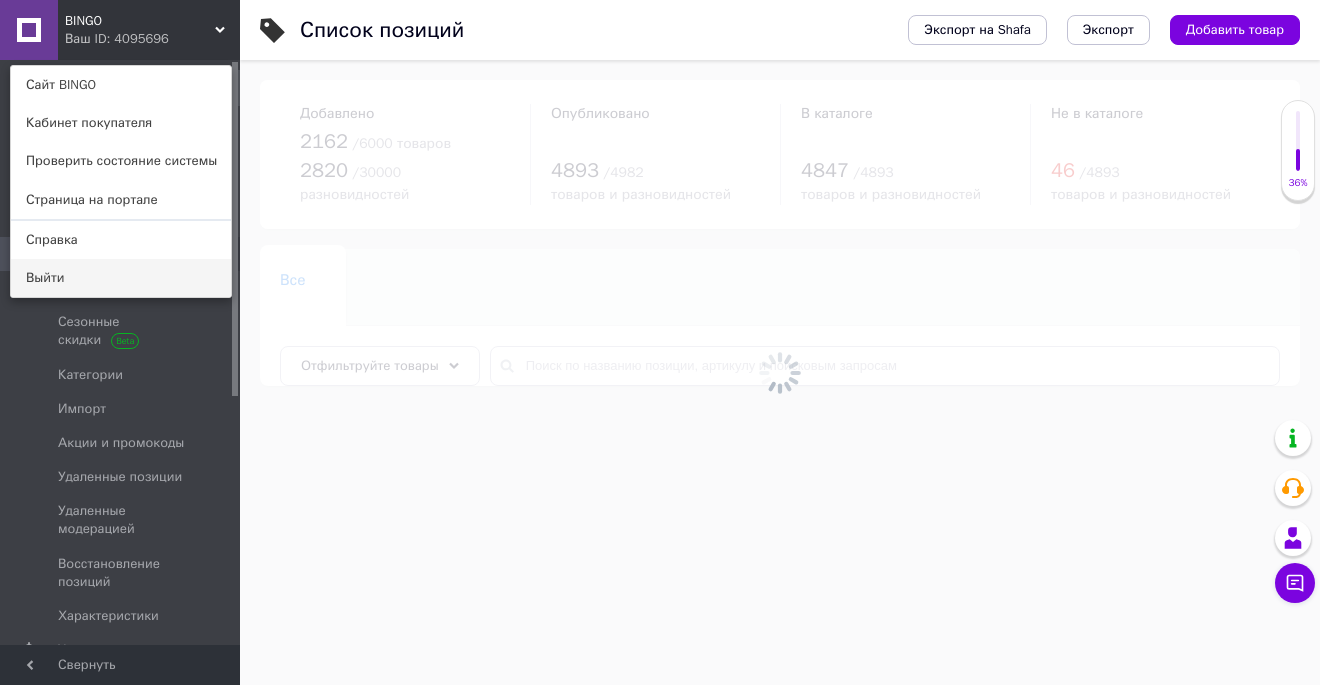 click on "Выйти" at bounding box center [121, 278] 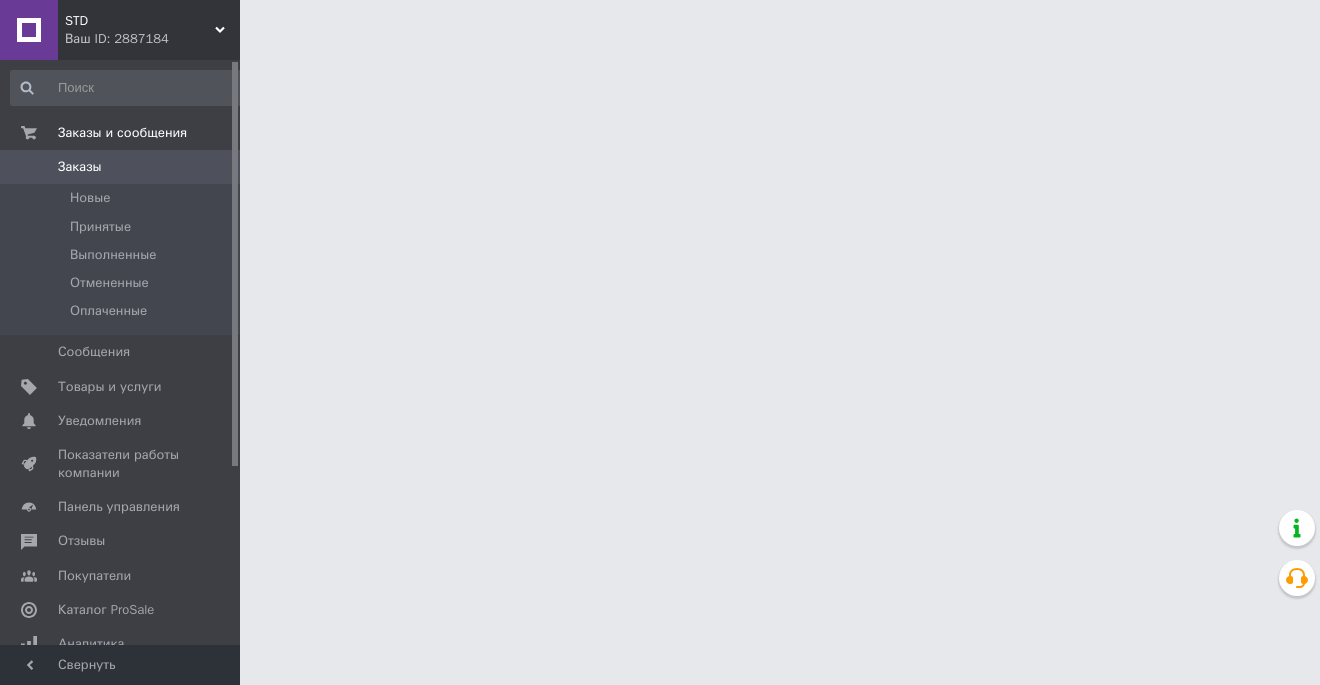 click on "Заказы" at bounding box center (80, 167) 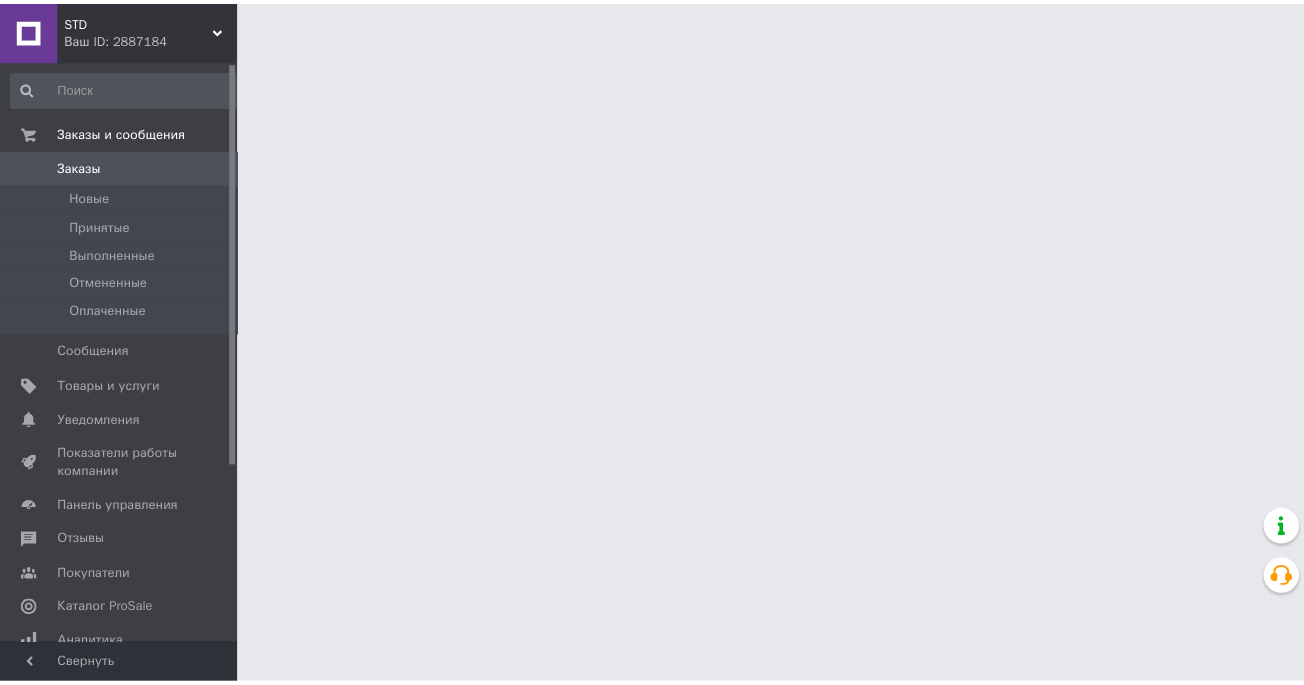 scroll, scrollTop: 0, scrollLeft: 0, axis: both 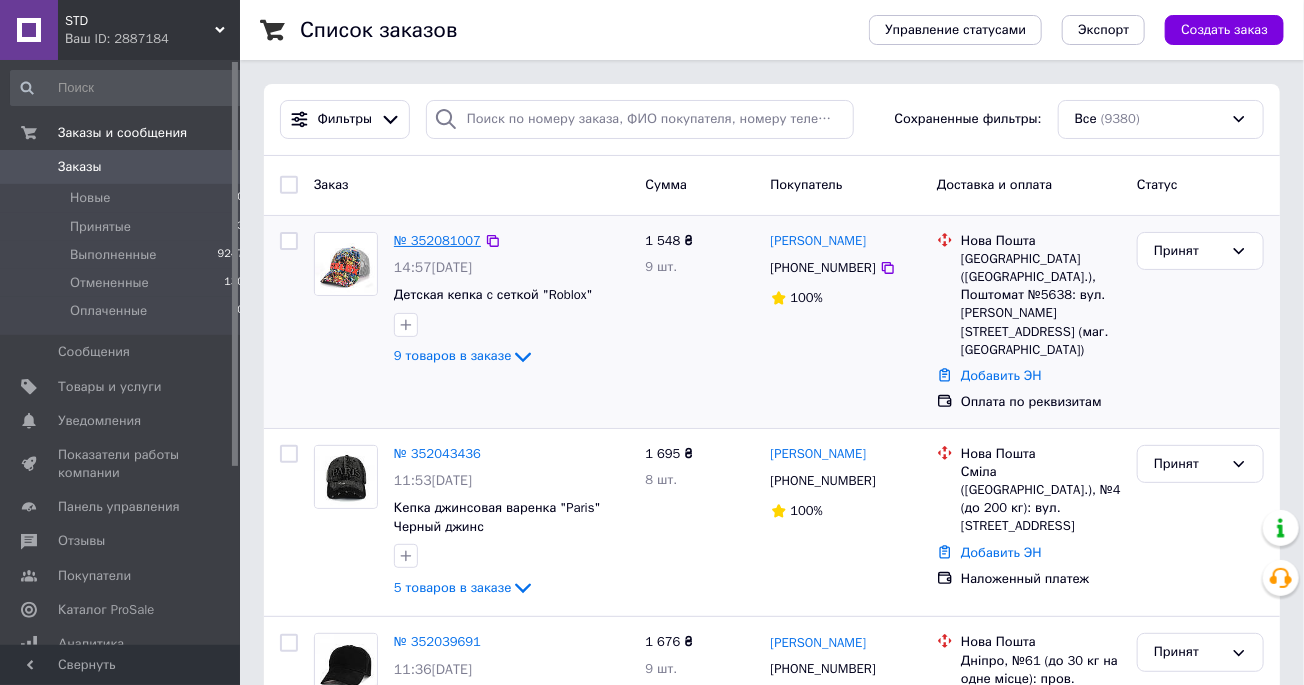 click on "№ 352081007" at bounding box center (437, 240) 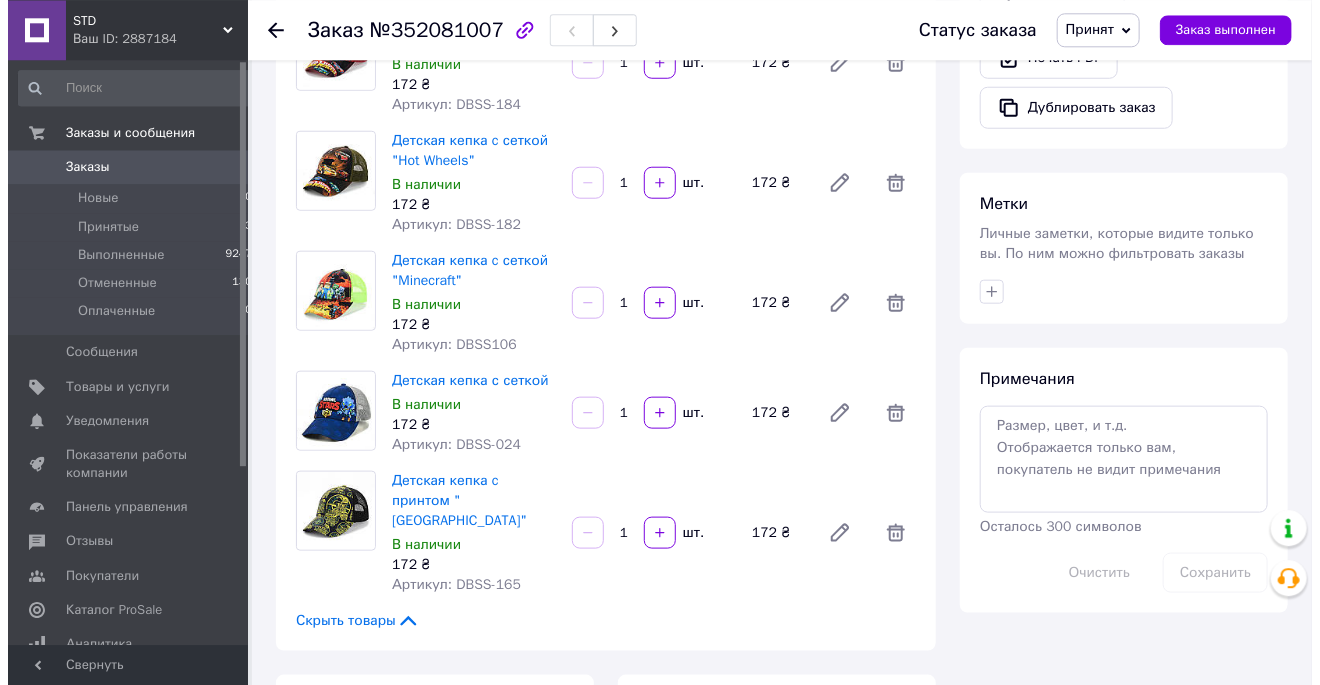 scroll, scrollTop: 1100, scrollLeft: 0, axis: vertical 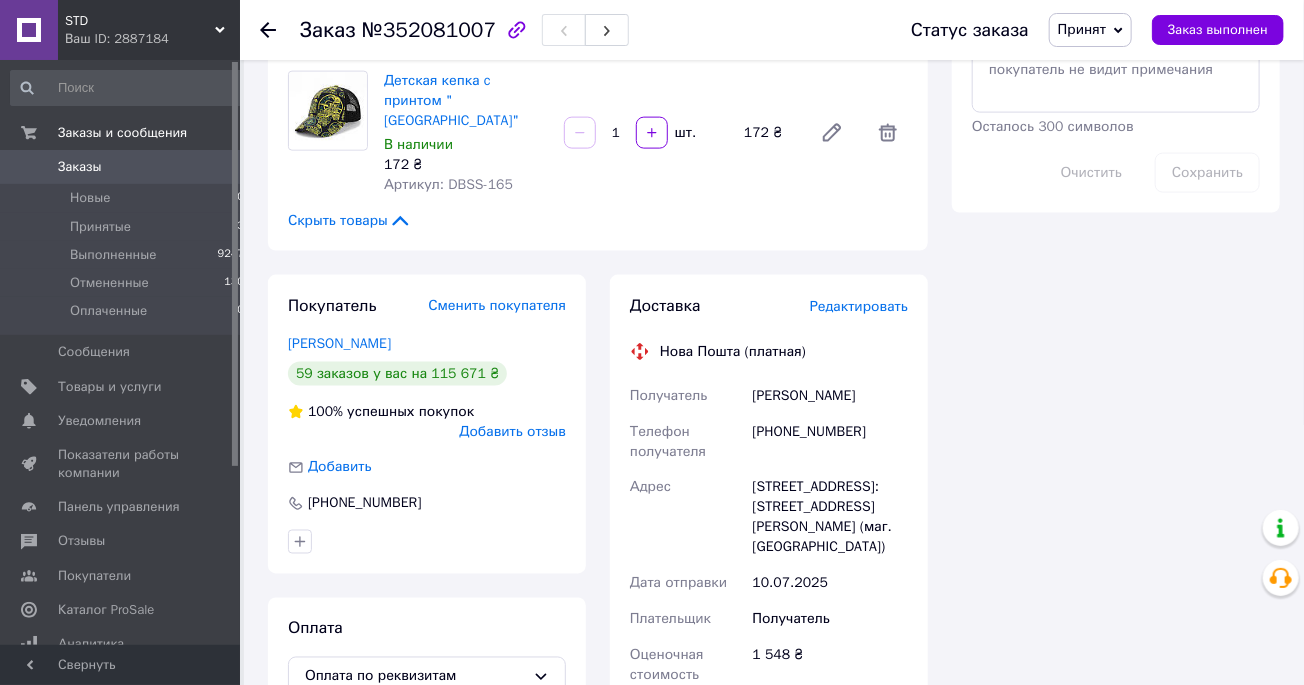 click on "Редактировать" at bounding box center [859, 306] 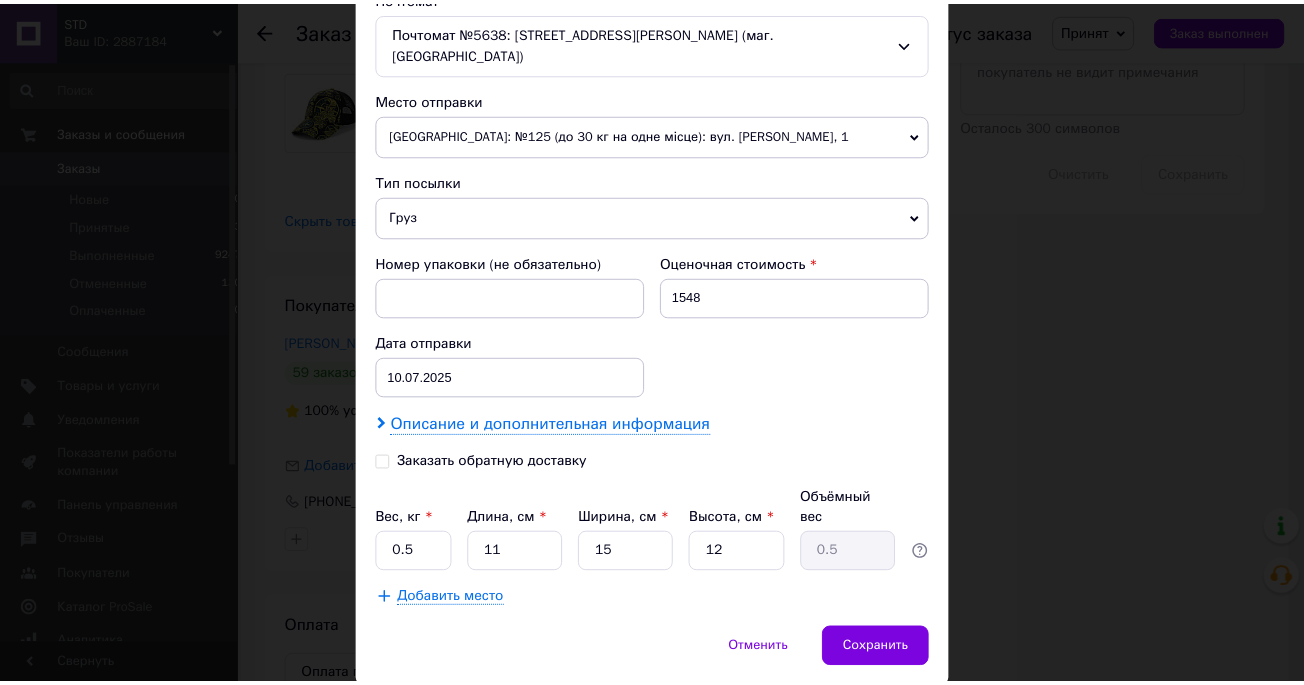 scroll, scrollTop: 677, scrollLeft: 0, axis: vertical 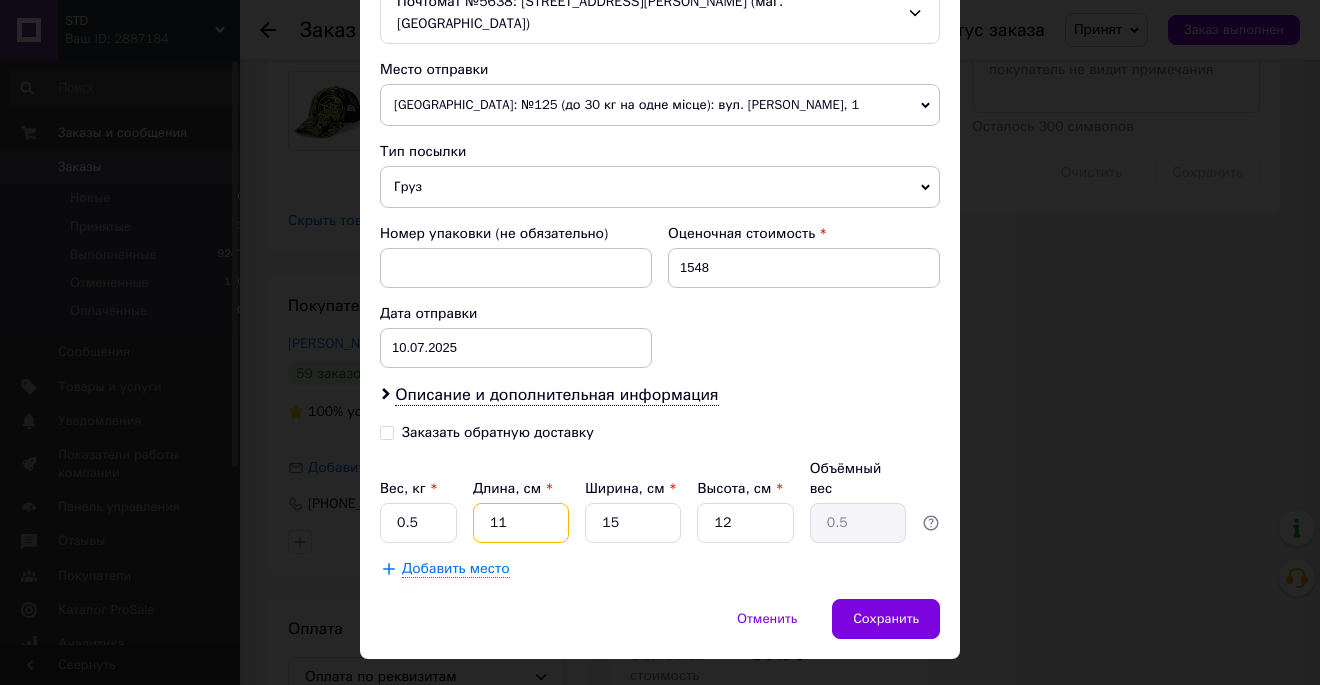 drag, startPoint x: 535, startPoint y: 488, endPoint x: 445, endPoint y: 493, distance: 90.13878 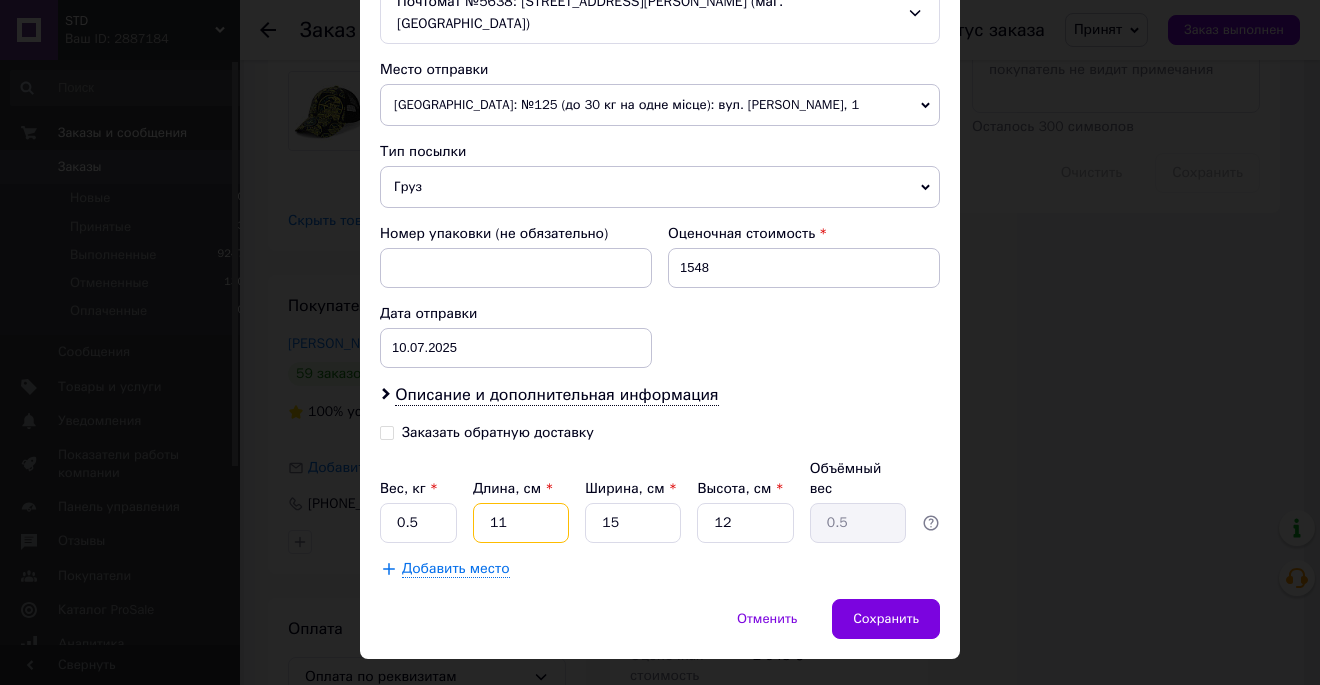 type on "3" 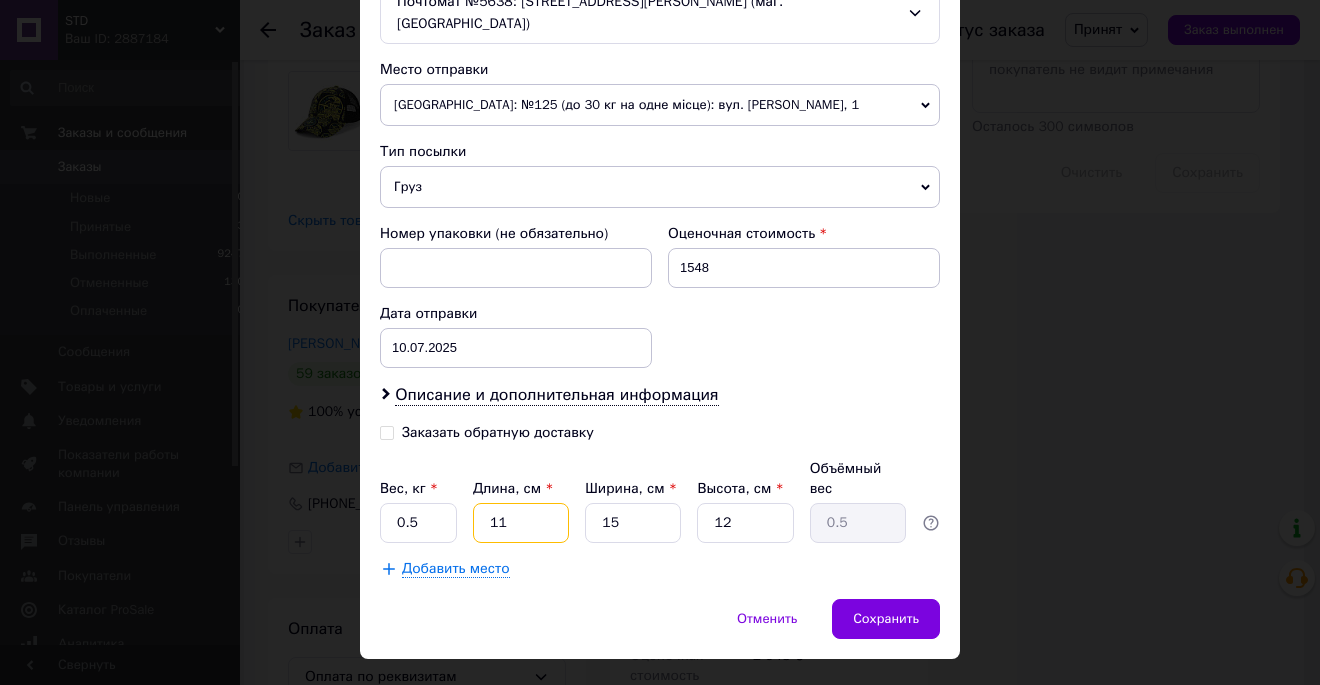 type on "0.14" 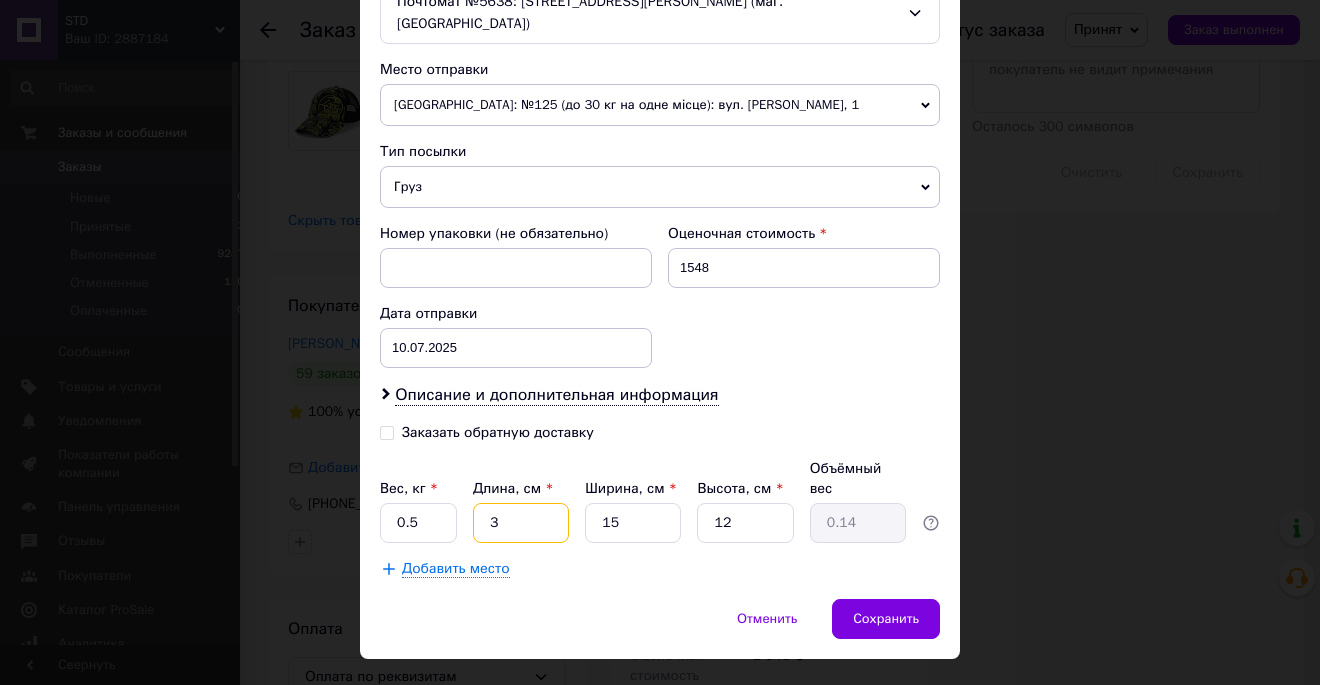 type on "30" 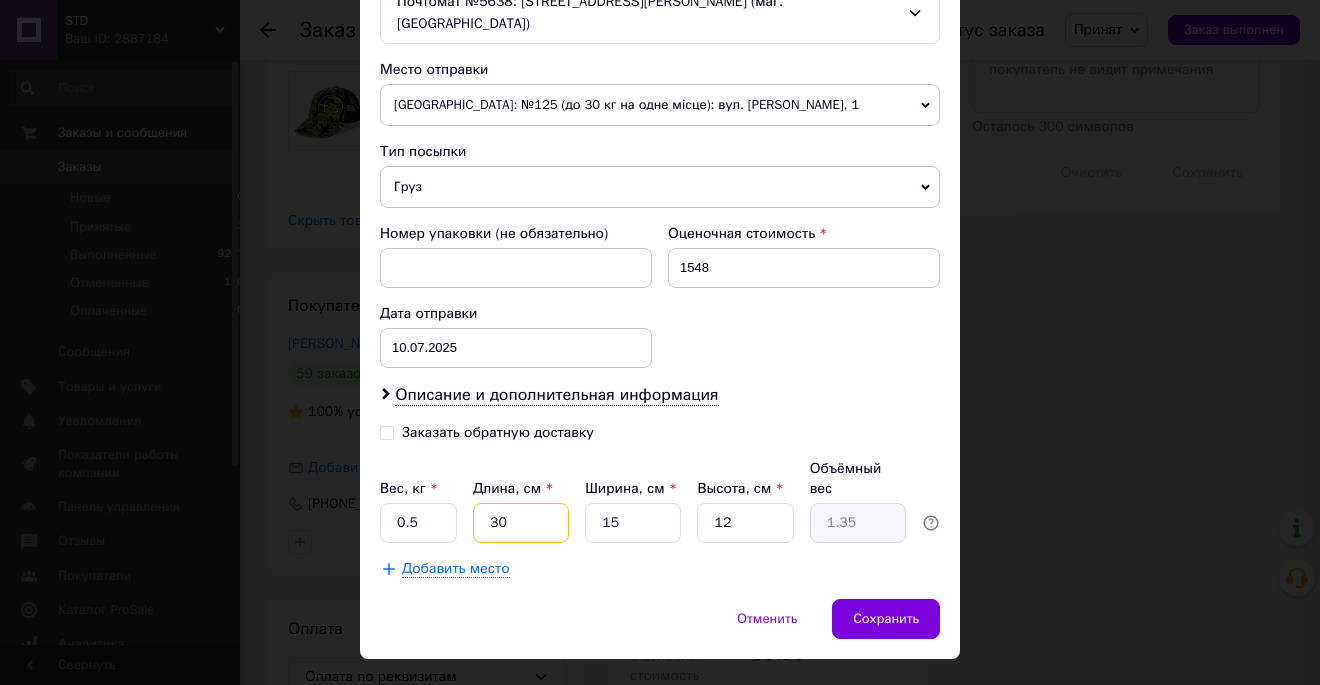 type on "30" 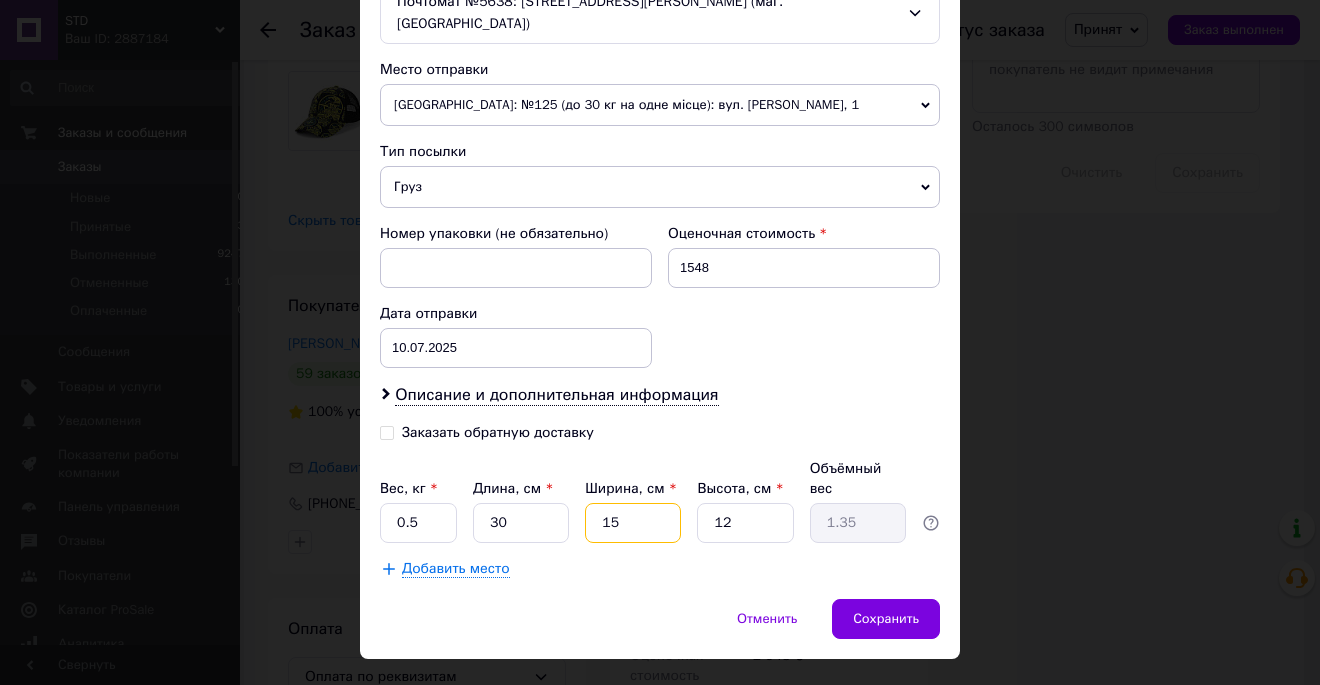 drag, startPoint x: 619, startPoint y: 481, endPoint x: 556, endPoint y: 486, distance: 63.1981 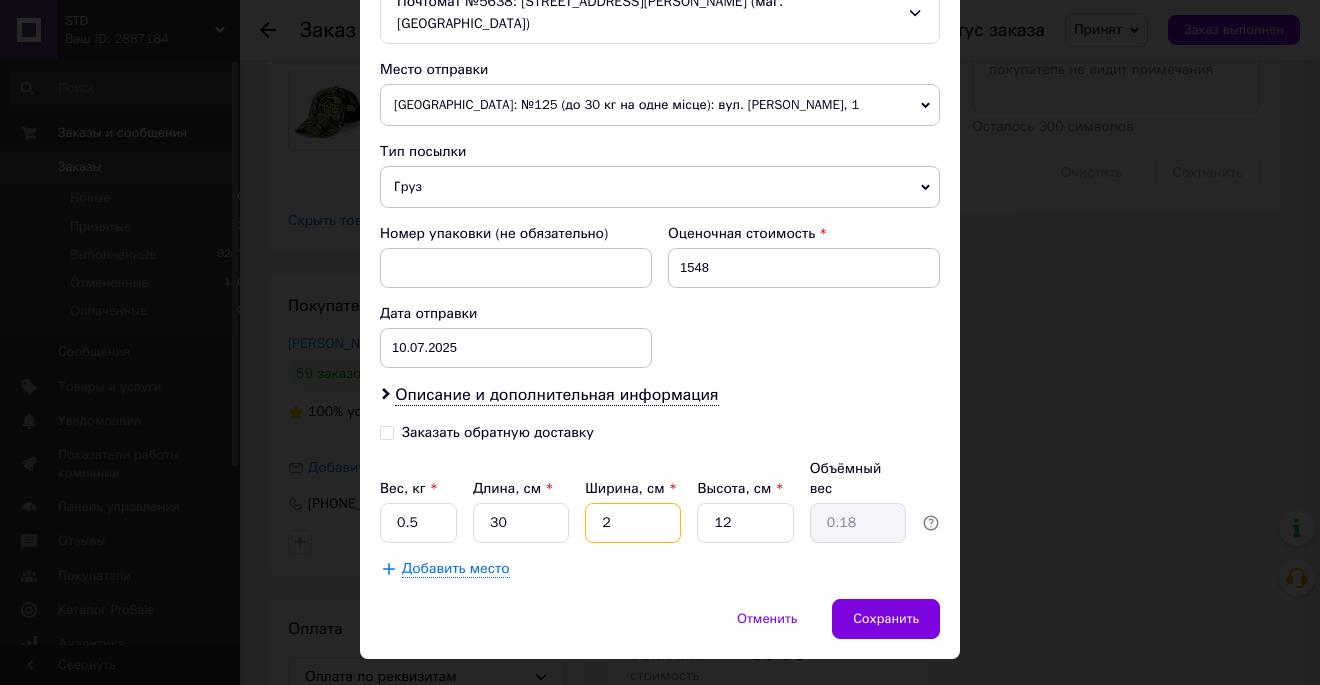 type on "21" 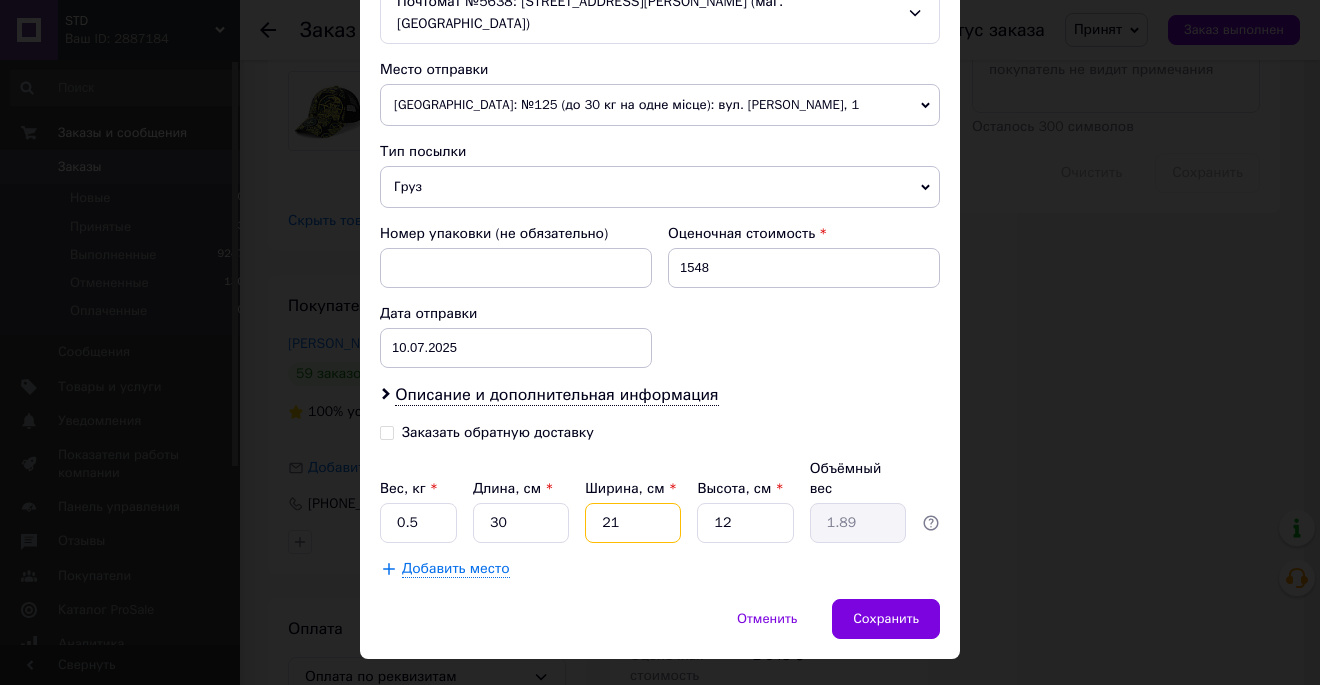 type on "21" 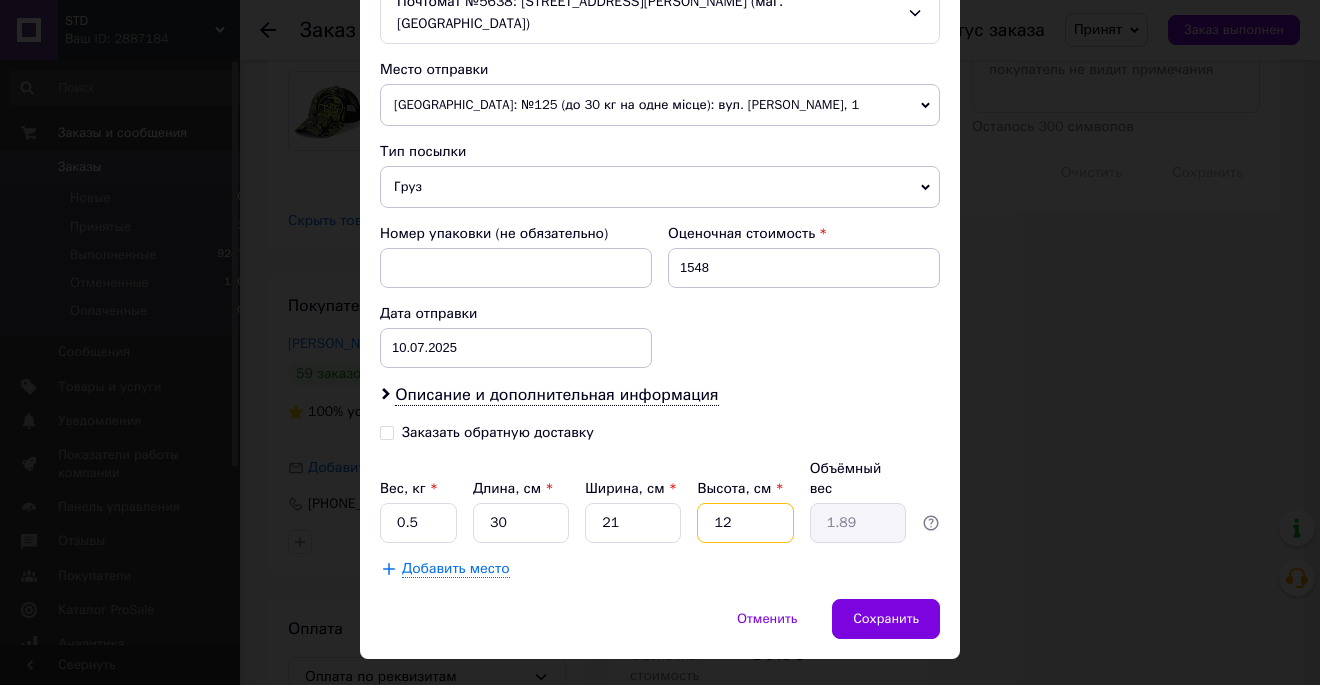 click on "12" at bounding box center (745, 523) 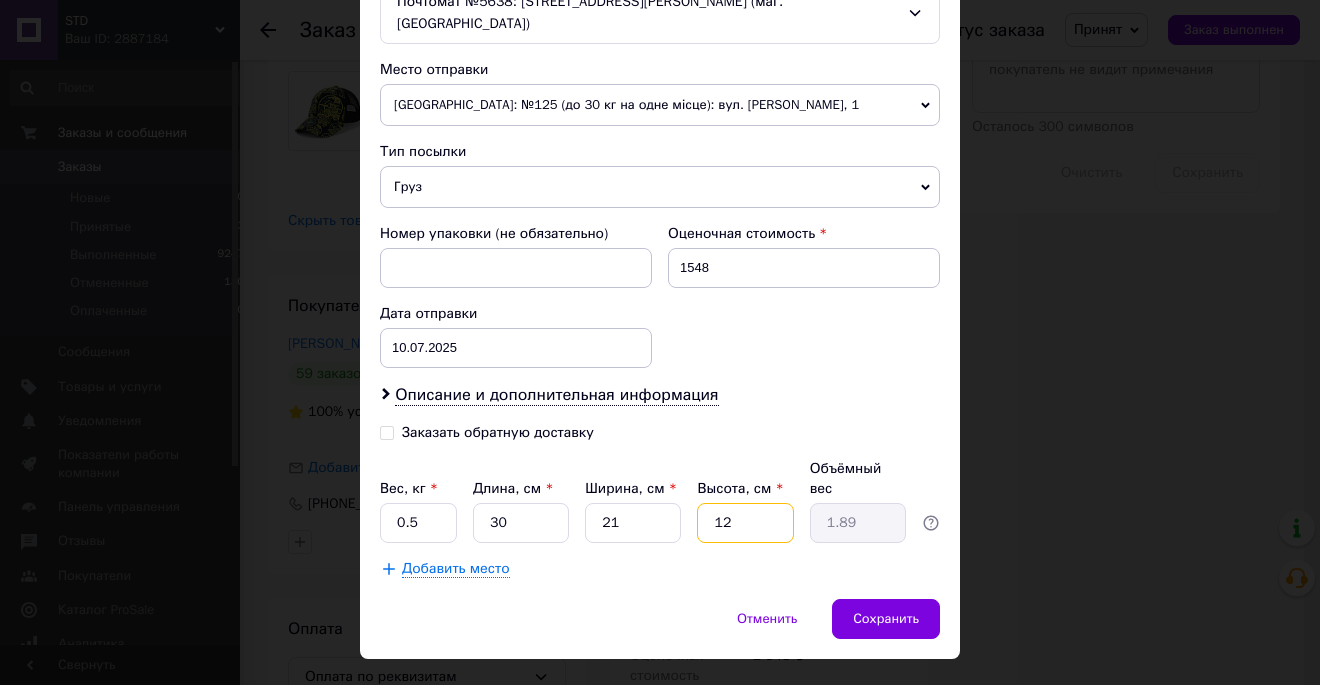 type on "1" 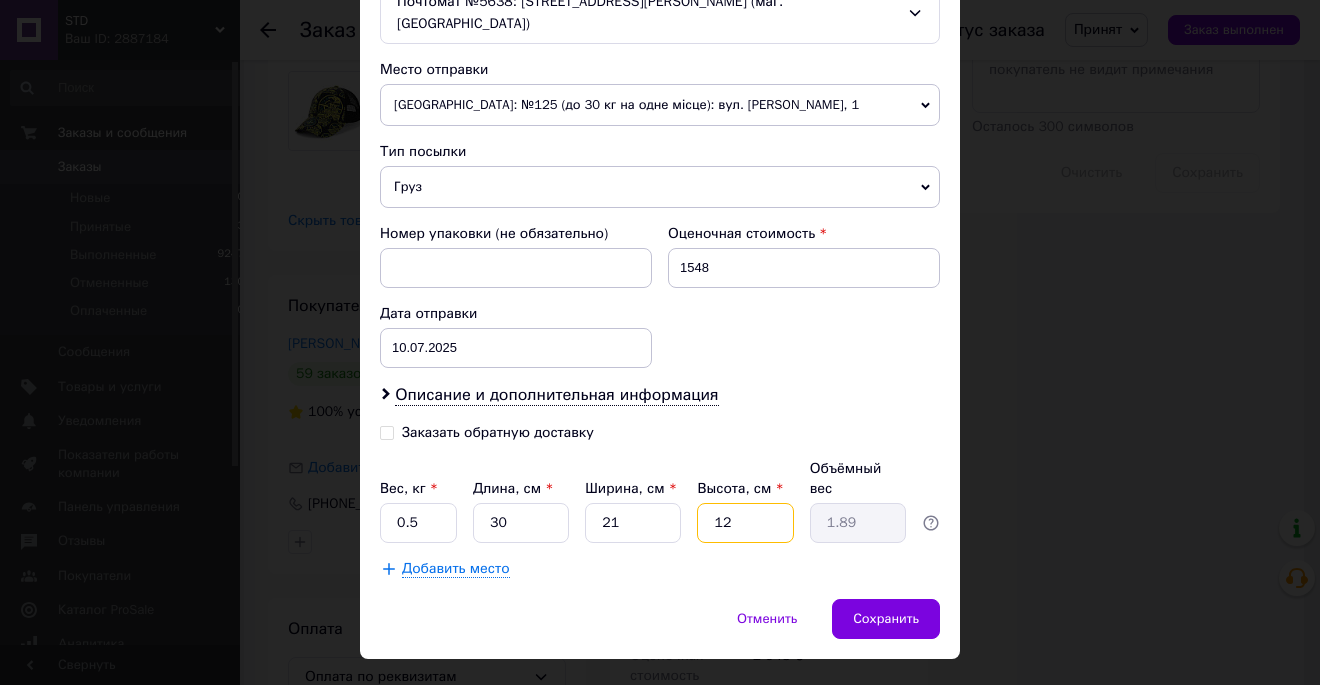 type on "0.16" 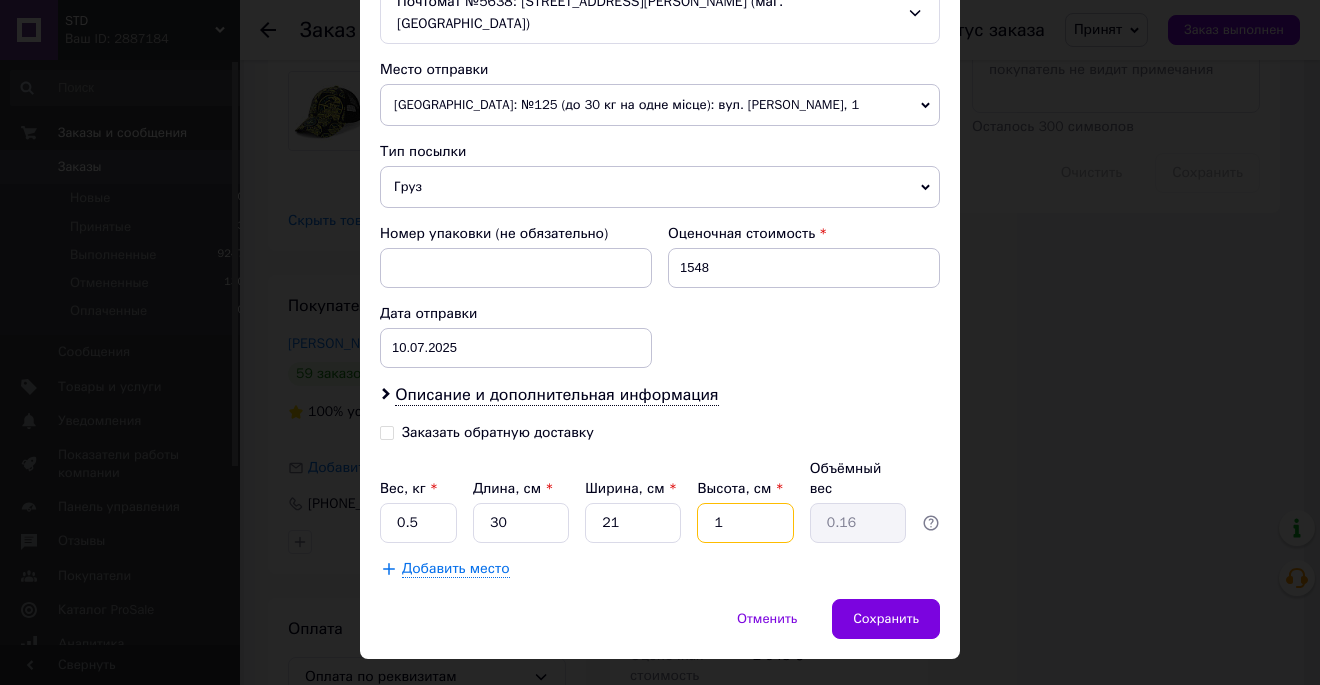 type on "16" 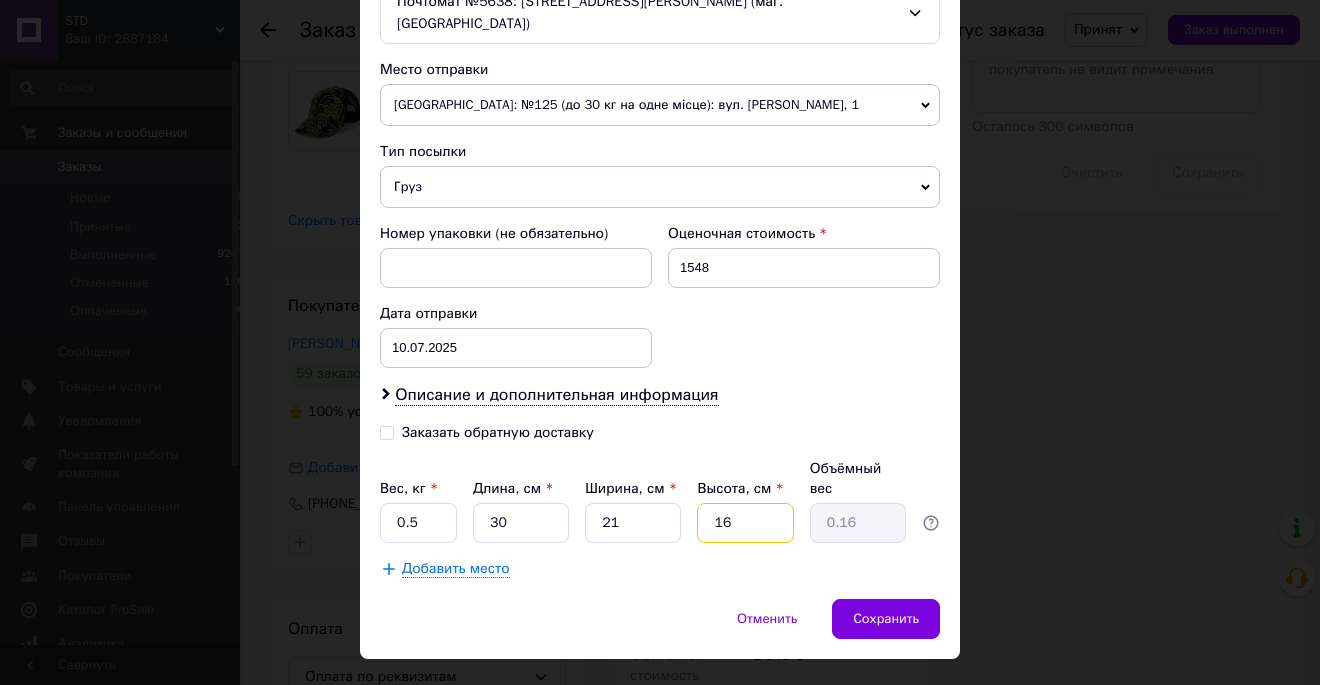 type on "2.52" 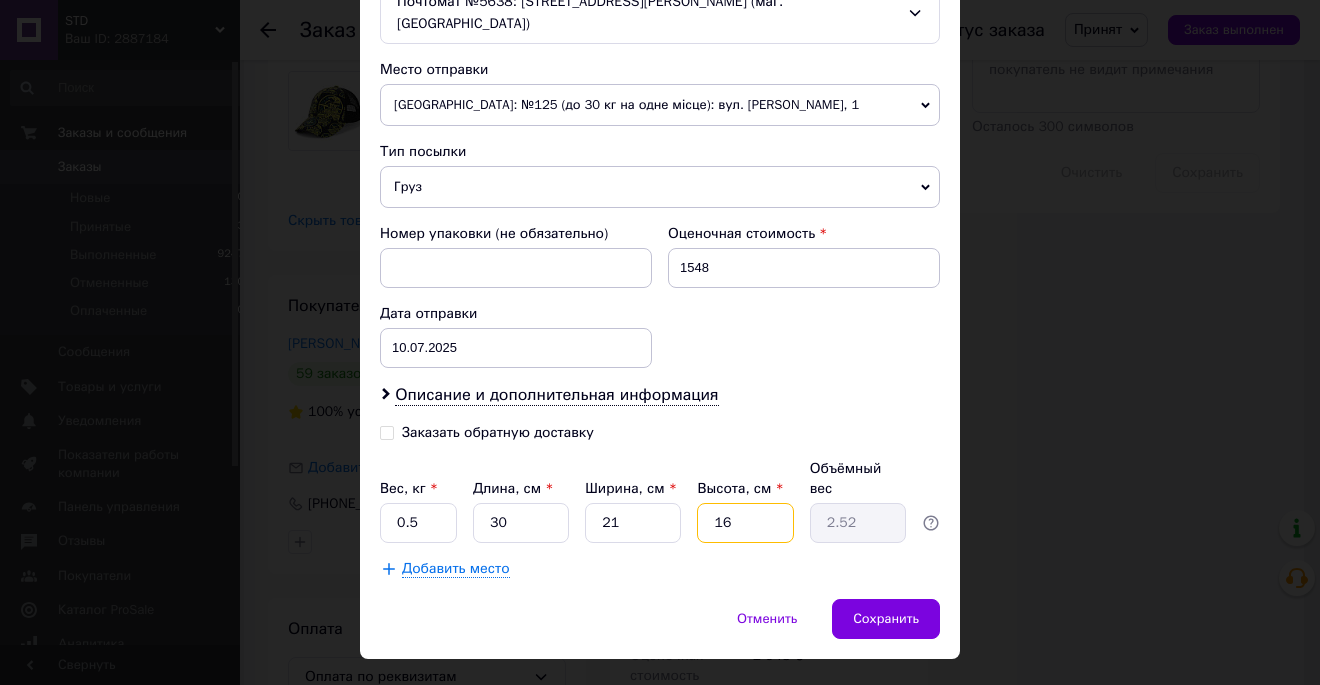 type on "16" 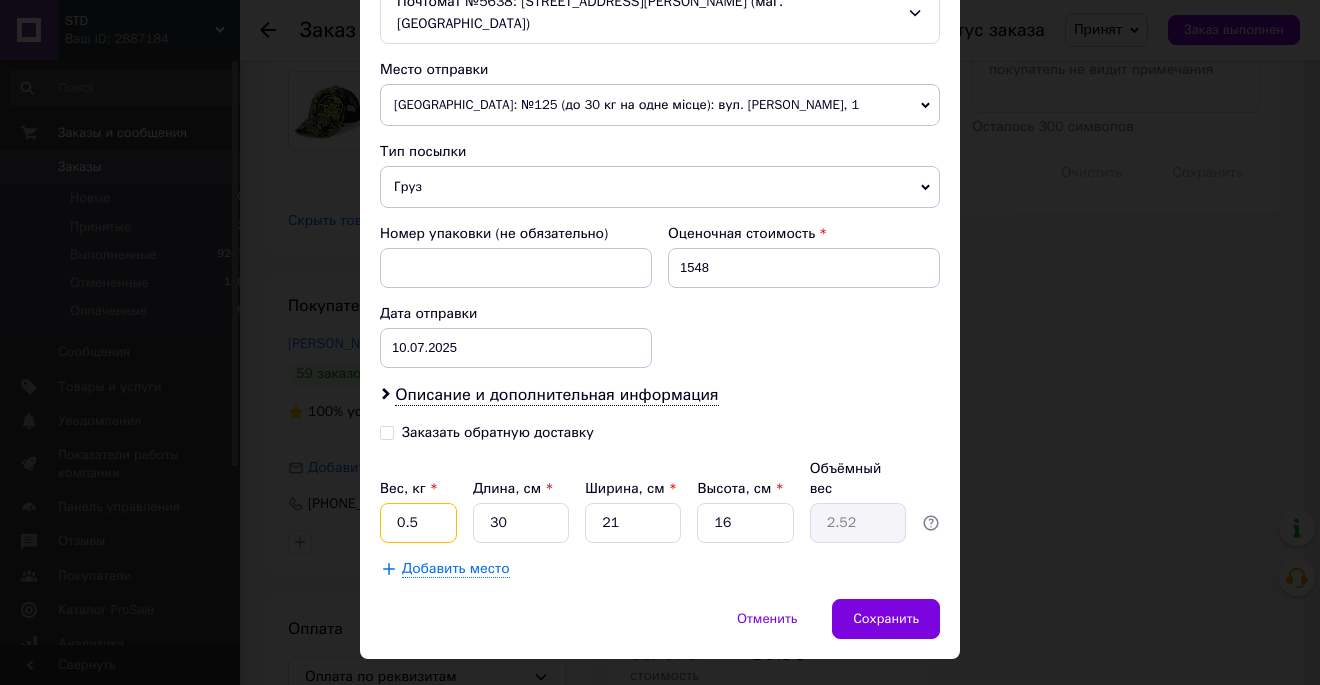 drag, startPoint x: 402, startPoint y: 487, endPoint x: 364, endPoint y: 490, distance: 38.118237 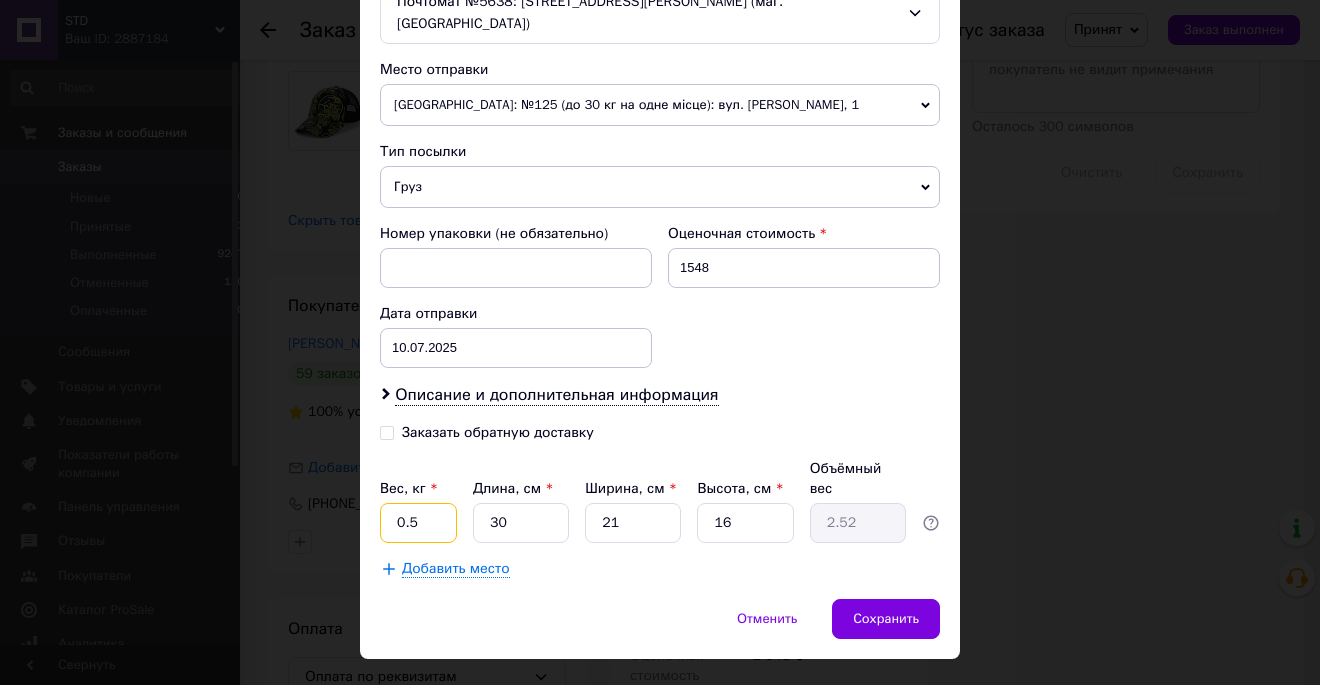 click on "0.5" at bounding box center [418, 523] 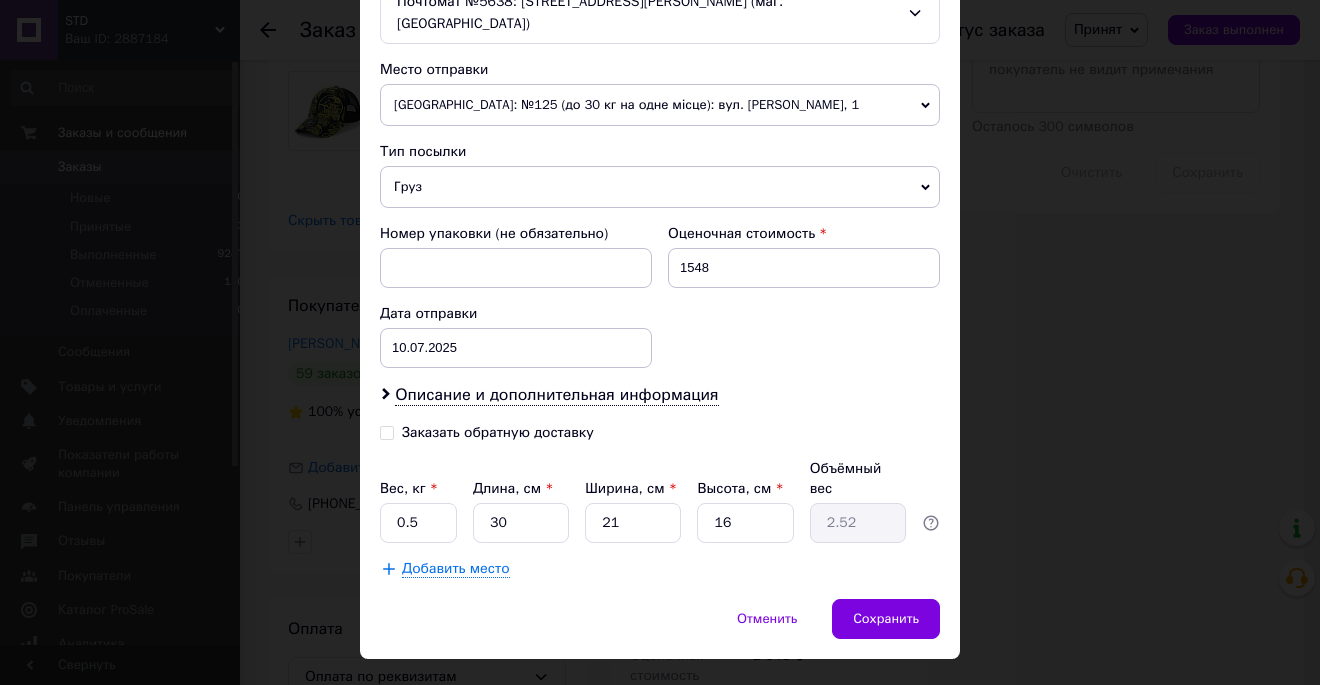 click on "× Редактирование доставки Способ доставки Нова Пошта (платная) Плательщик Получатель Отправитель Фамилия получателя [PERSON_NAME] Имя получателя [PERSON_NAME] Отчество получателя Телефон получателя [PHONE_NUMBER] Тип доставки В почтомате В отделении Курьером Город г. [GEOGRAPHIC_DATA] ([GEOGRAPHIC_DATA].) Почтомат Почтомат №5638: [STREET_ADDRESS][PERSON_NAME] (маг. АТБ) Место отправки [GEOGRAPHIC_DATA]: №125 (до 30 кг на одне місце): вул. [PERSON_NAME], 1 Нет совпадений. Попробуйте изменить условия поиска Добавить еще место отправки Тип посылки Груз Документы Номер упаковки (не обязательно) Оценочная стоимость 1548 < 2025 >" at bounding box center [660, 342] 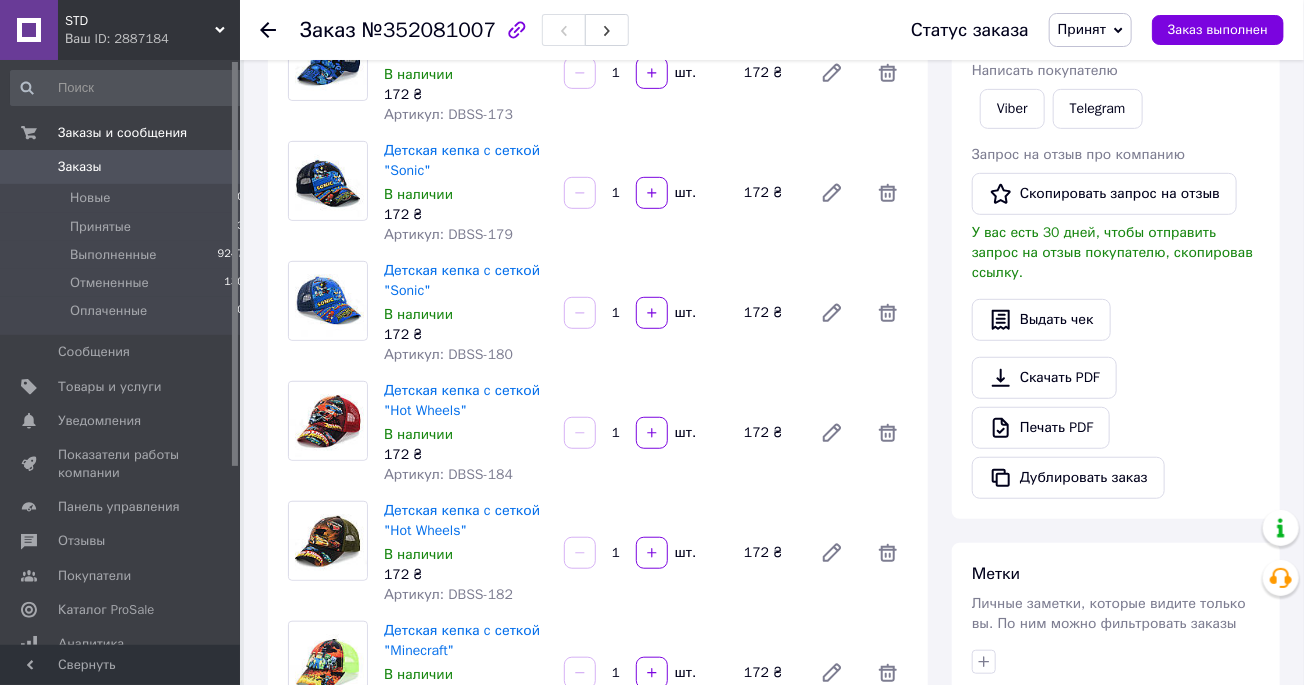 scroll, scrollTop: 550, scrollLeft: 0, axis: vertical 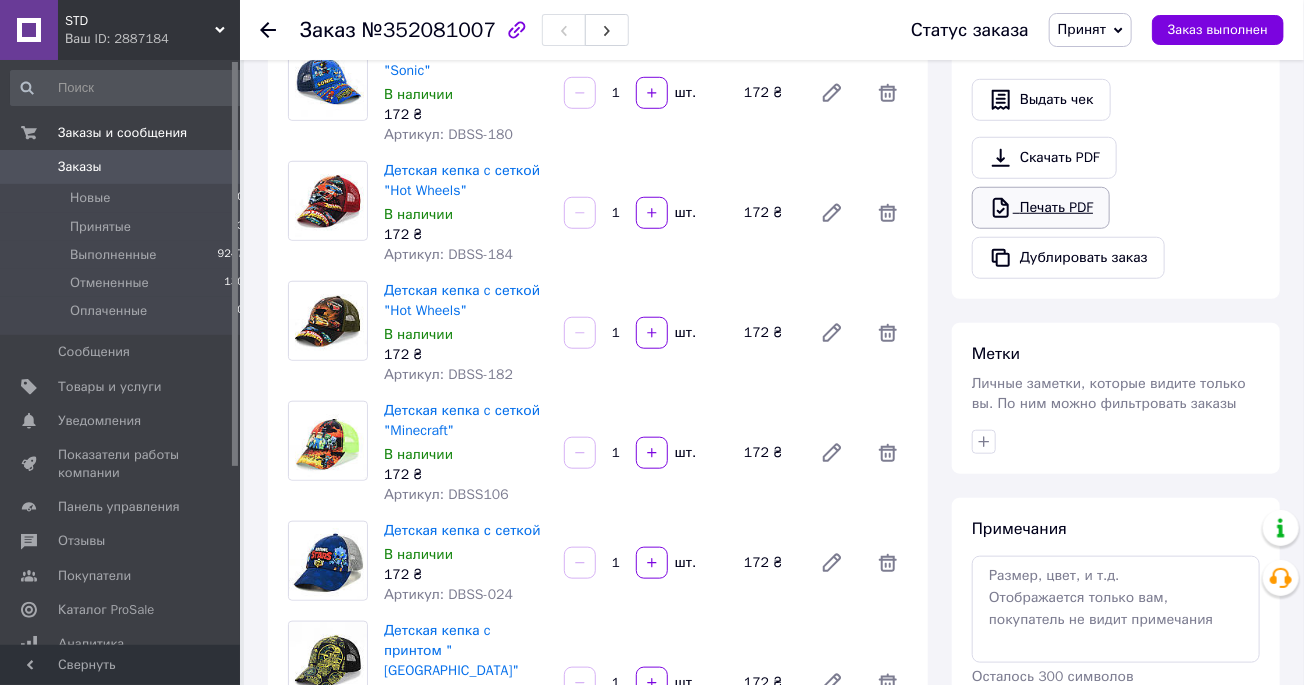 click on "Печать PDF" at bounding box center [1041, 208] 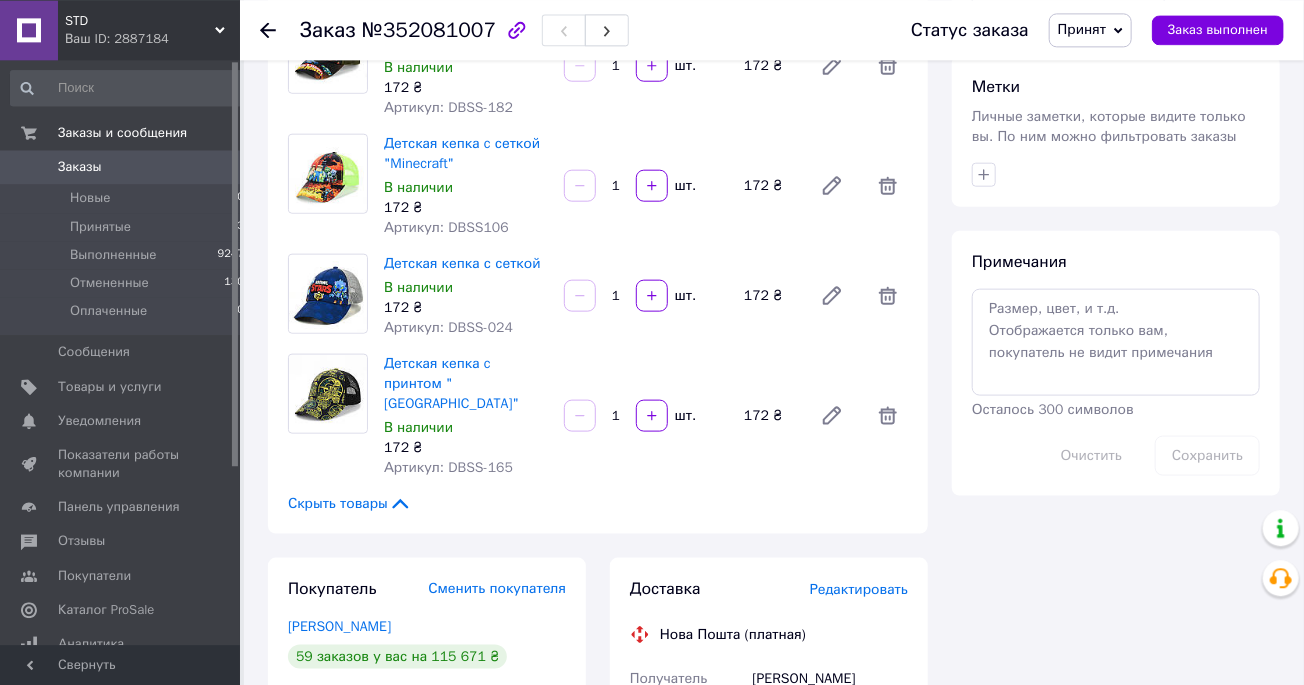 scroll, scrollTop: 880, scrollLeft: 0, axis: vertical 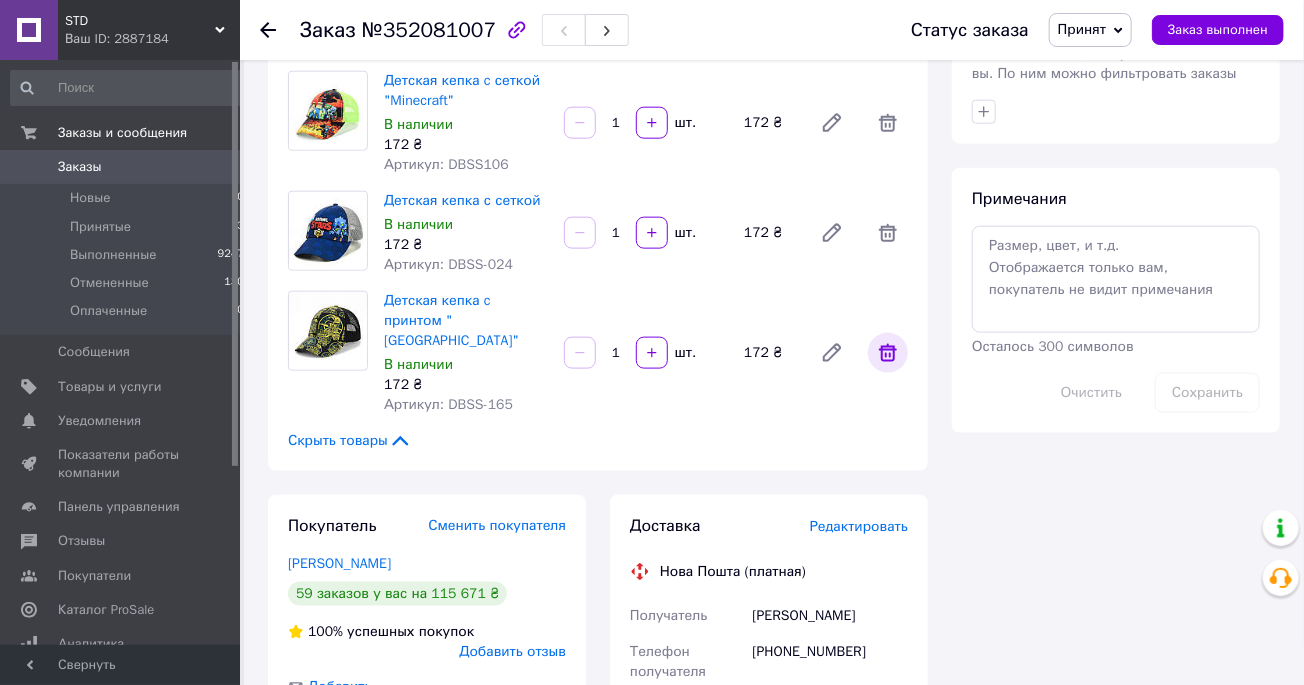 click 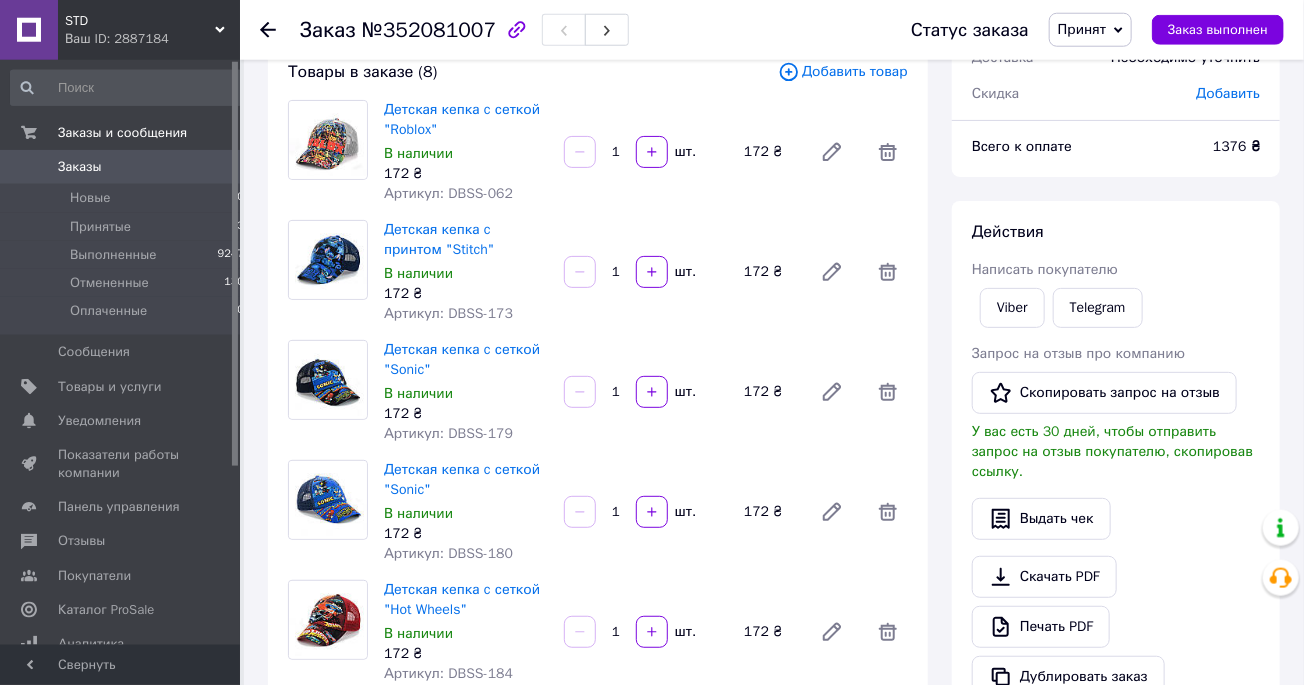 scroll, scrollTop: 0, scrollLeft: 0, axis: both 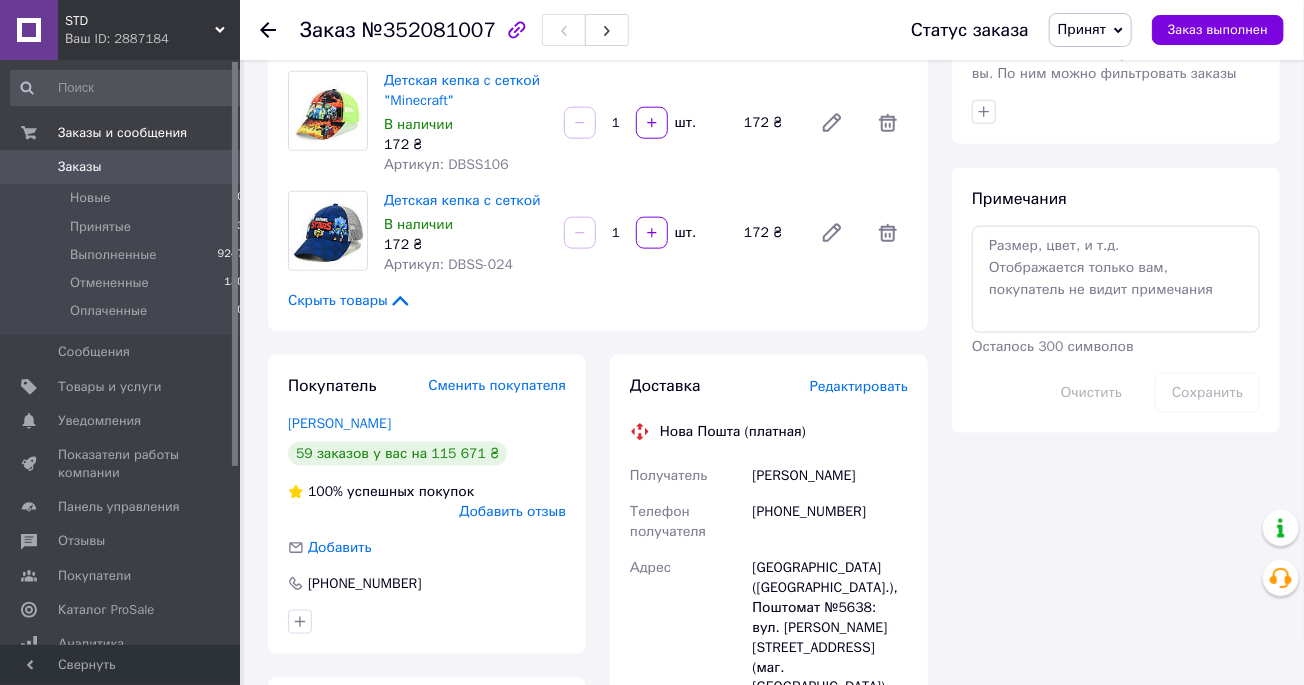click on "Редактировать" at bounding box center [859, 386] 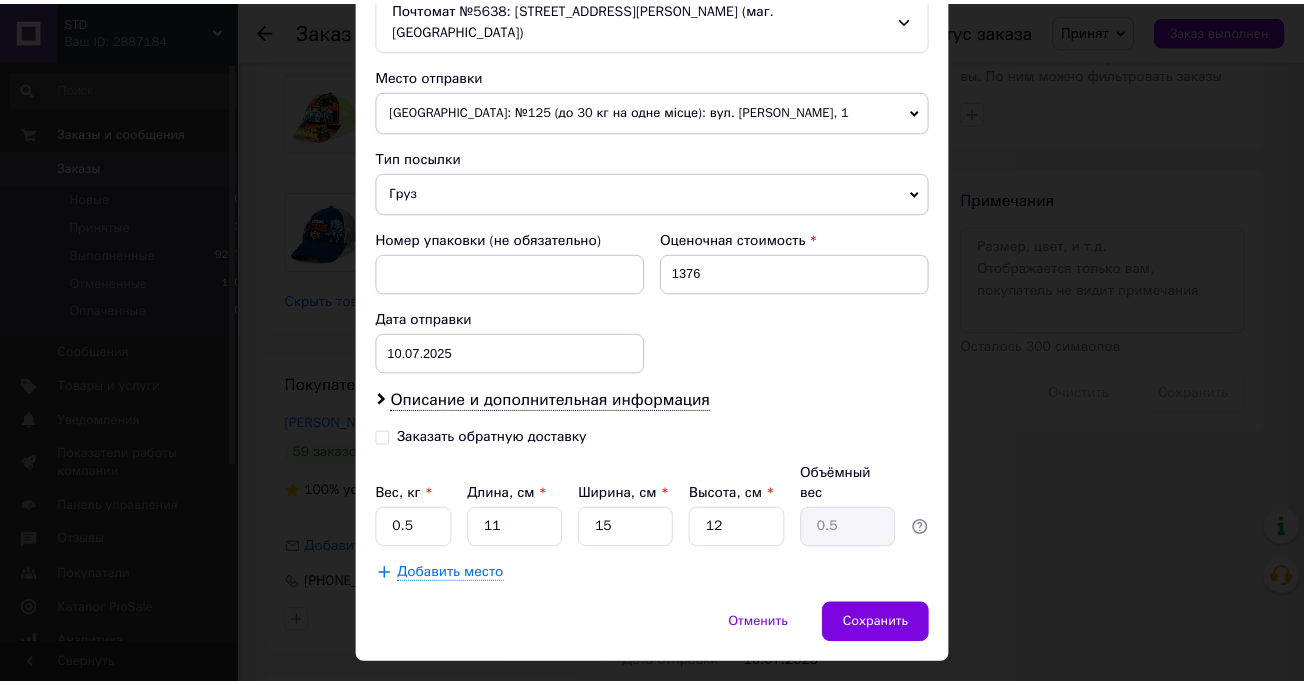 scroll, scrollTop: 677, scrollLeft: 0, axis: vertical 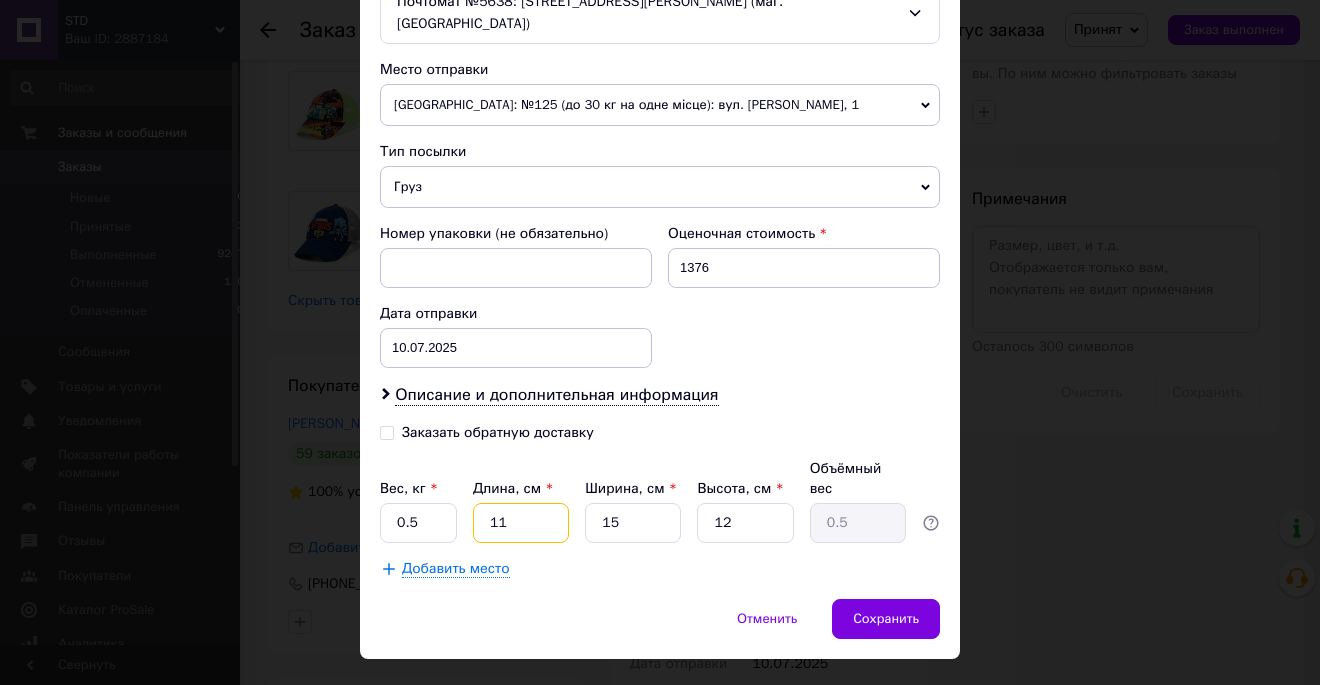 drag, startPoint x: 517, startPoint y: 479, endPoint x: 316, endPoint y: 501, distance: 202.2004 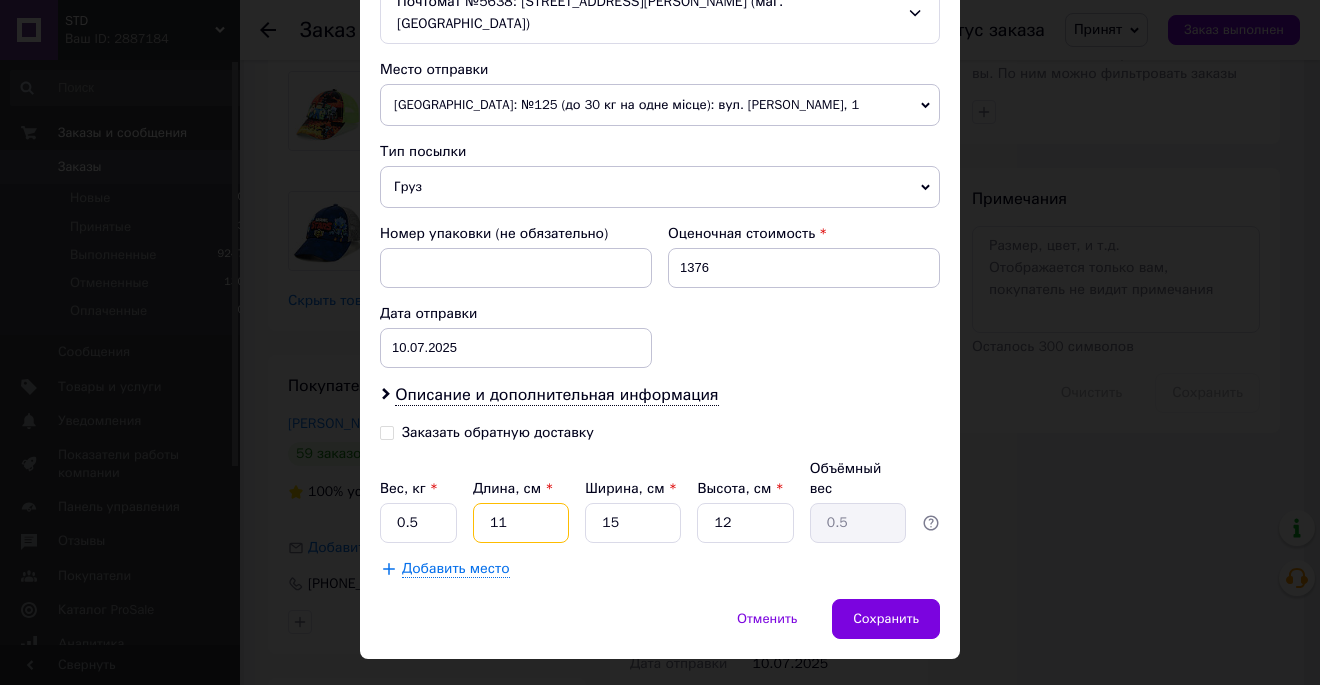 type on "3" 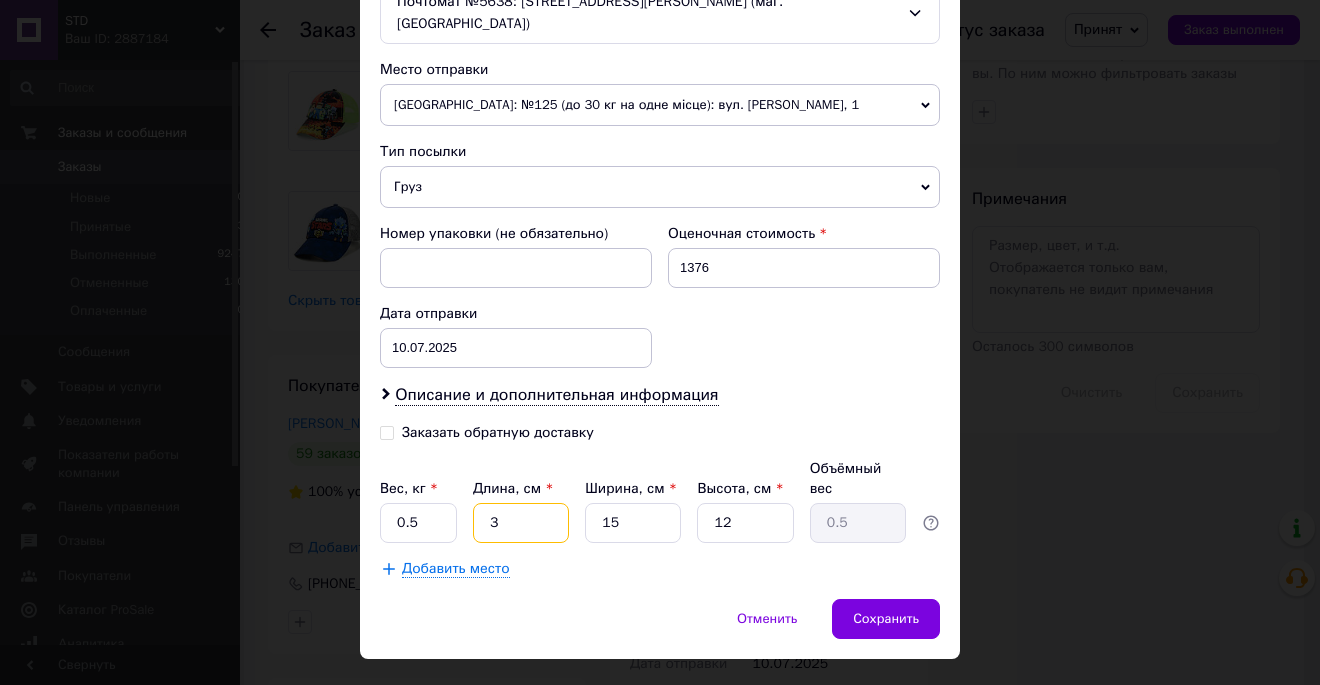 type on "0.14" 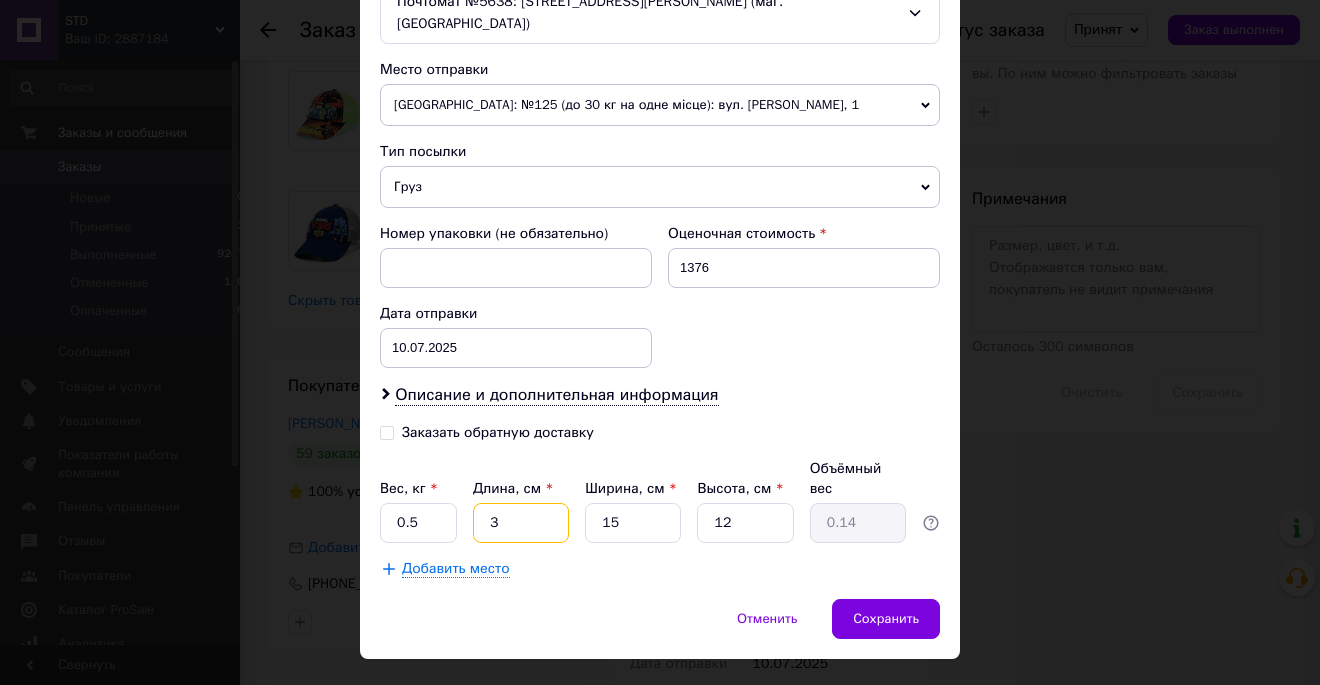 type on "30" 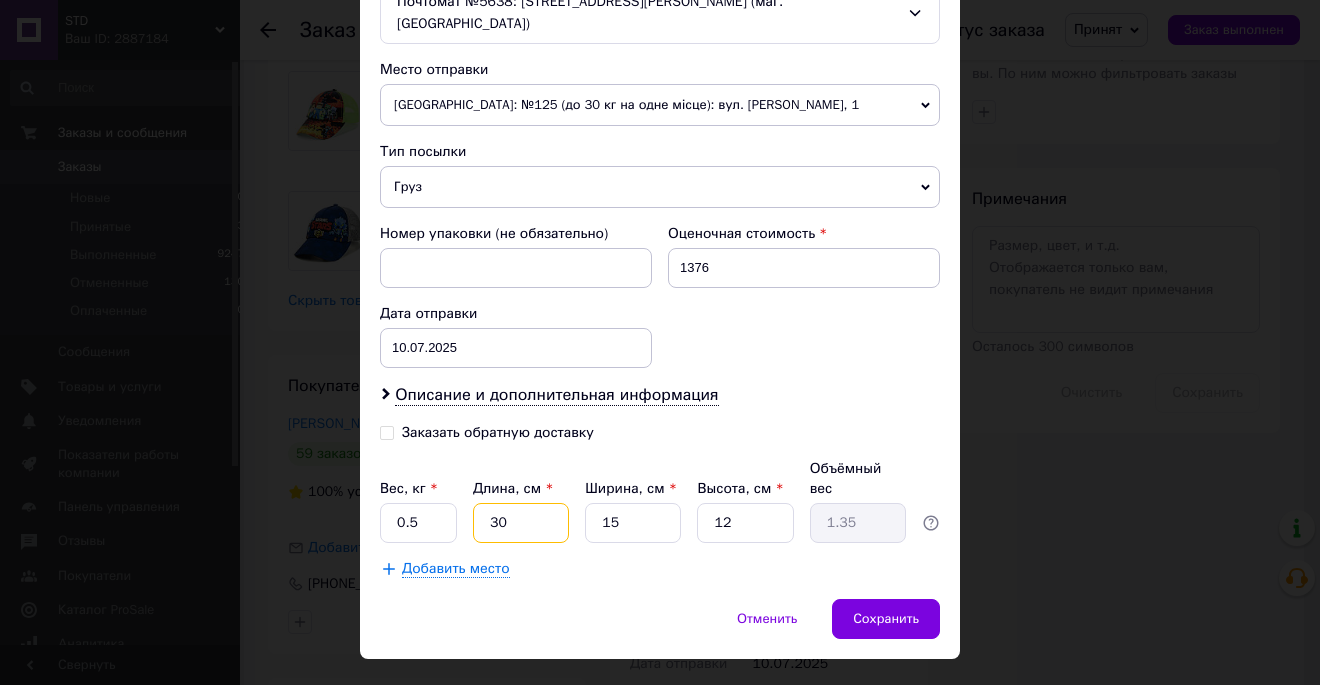 type on "30" 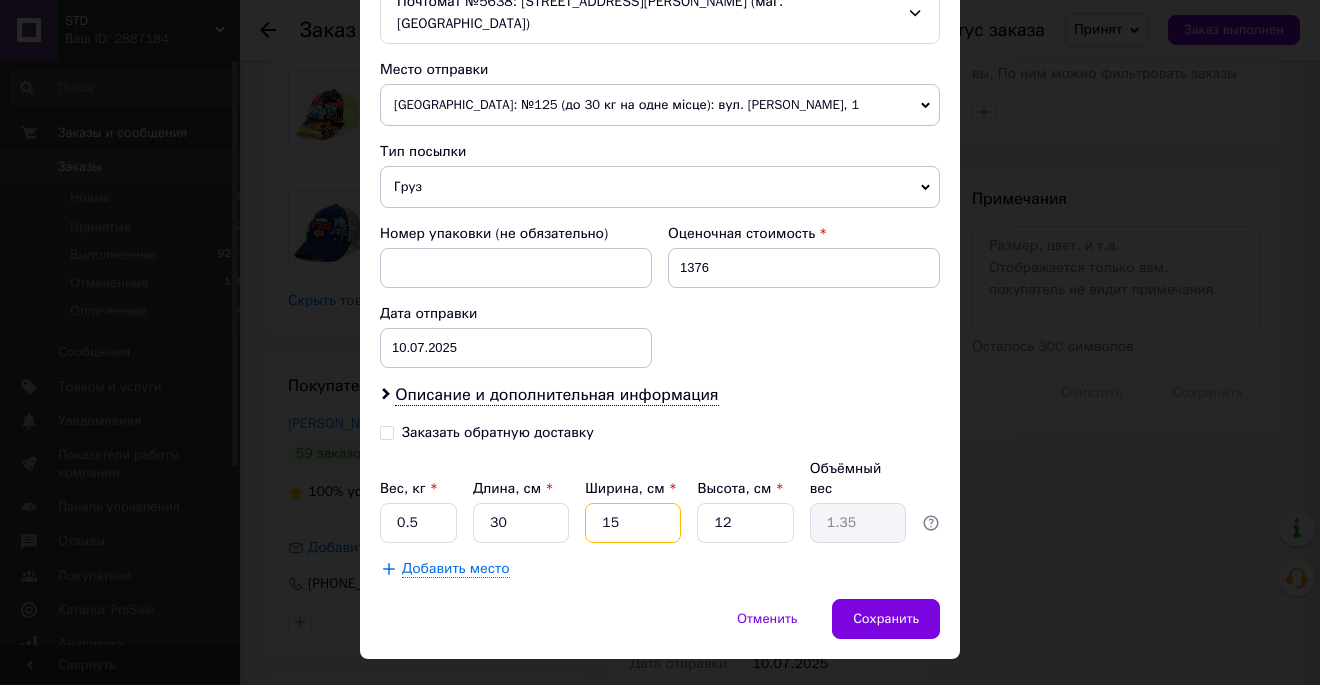 click on "15" at bounding box center [633, 523] 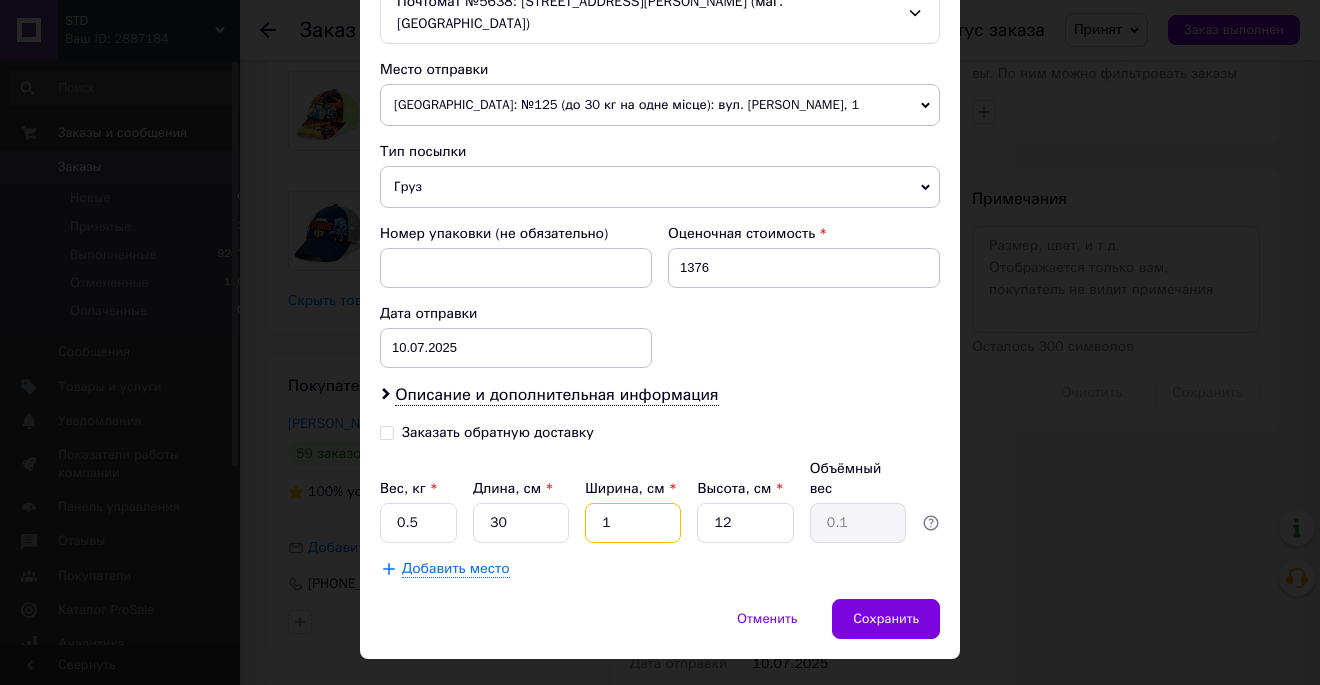 type on "19" 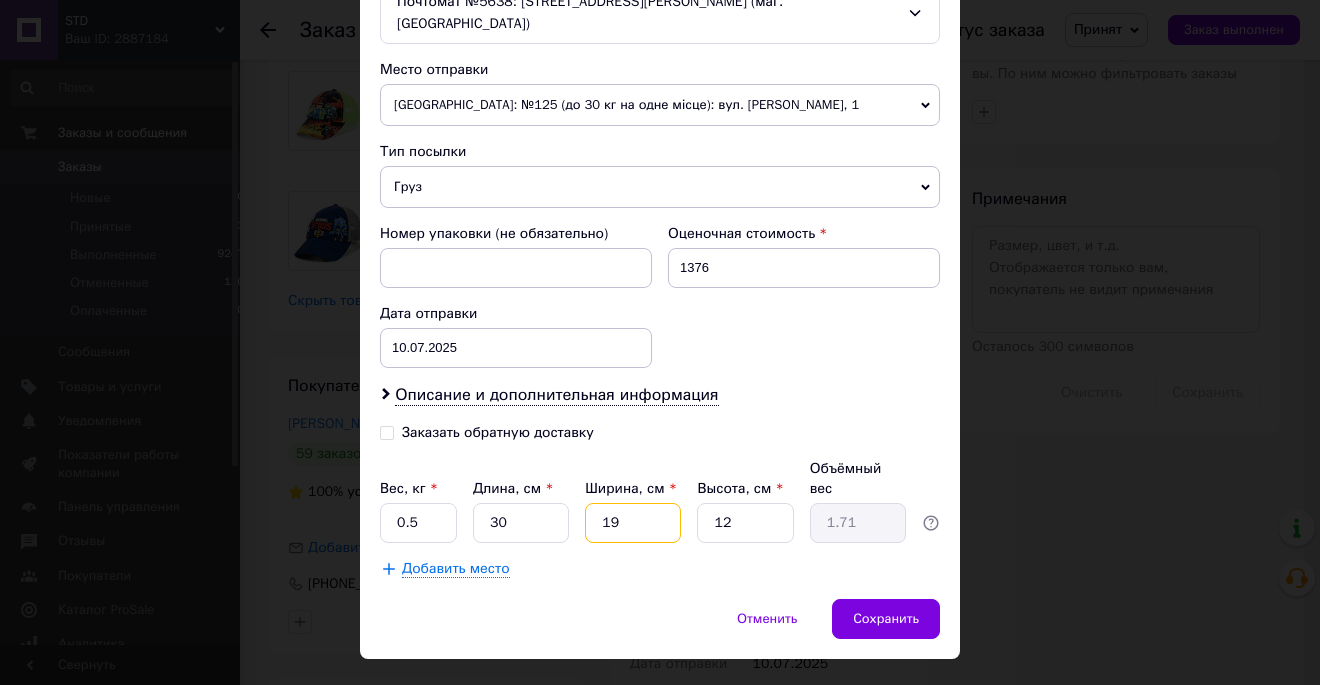 type on "19" 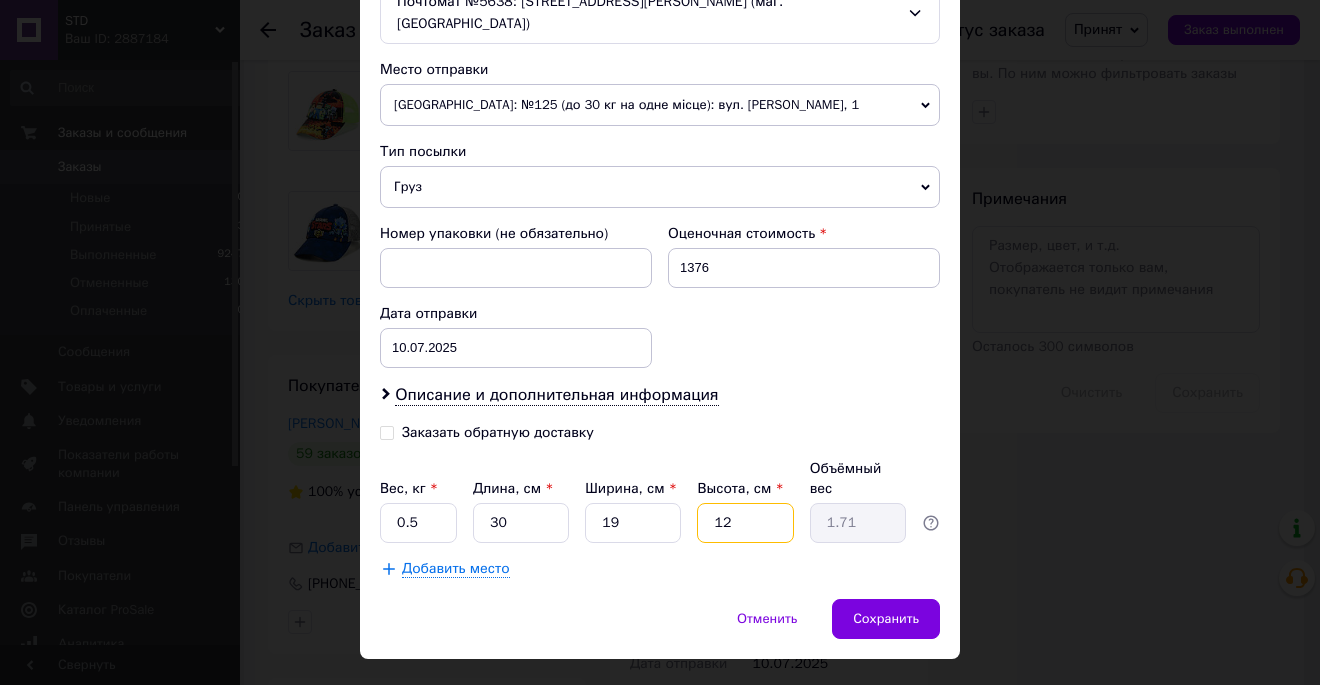 click on "12" at bounding box center [745, 523] 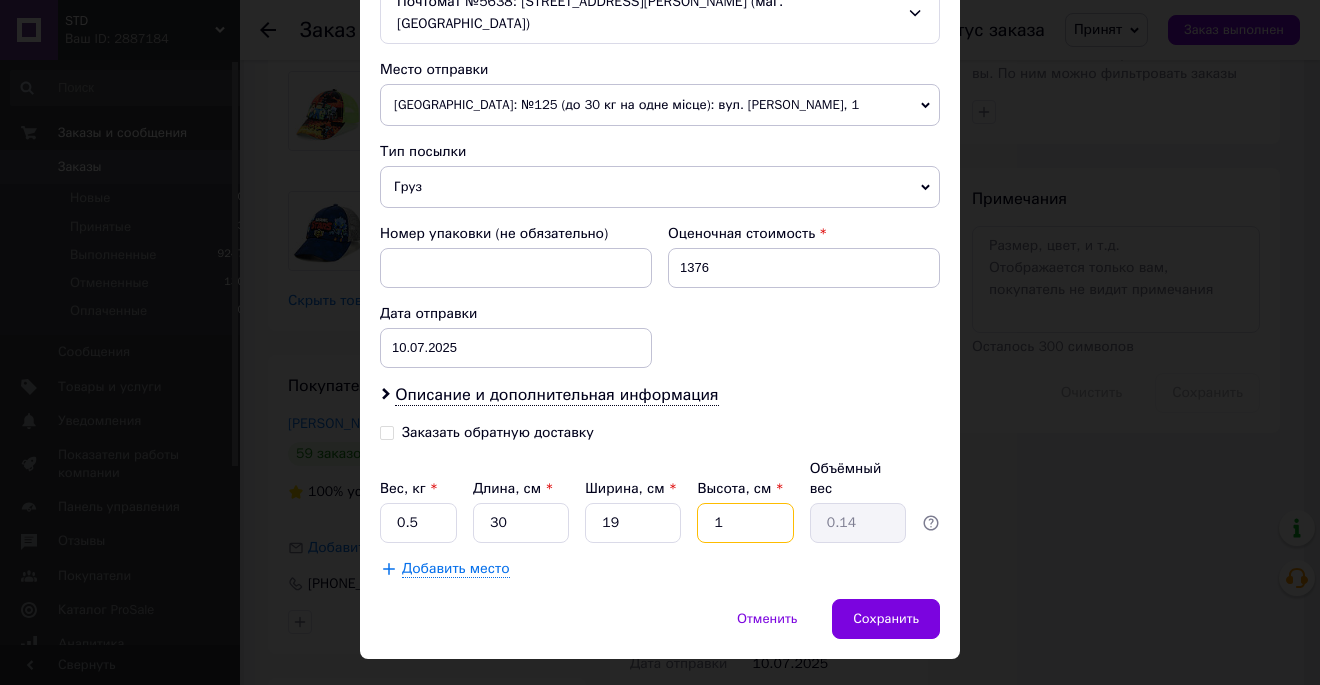 type on "17" 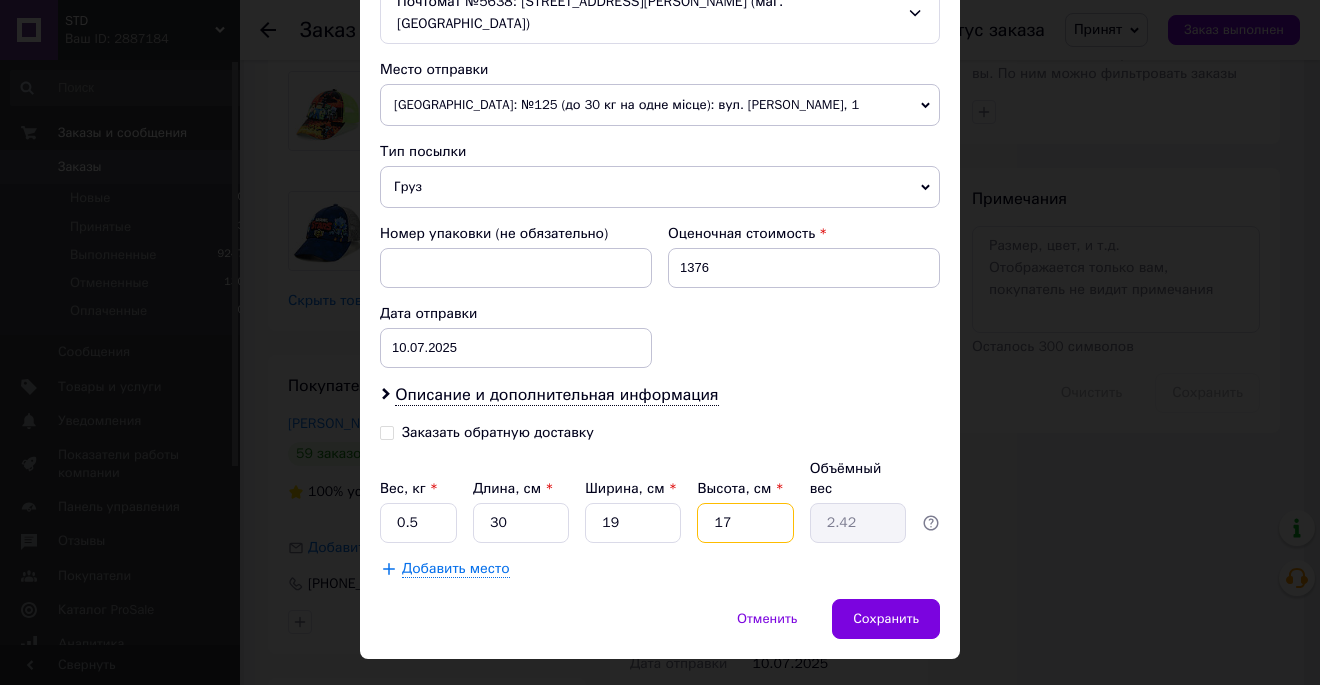 type on "17" 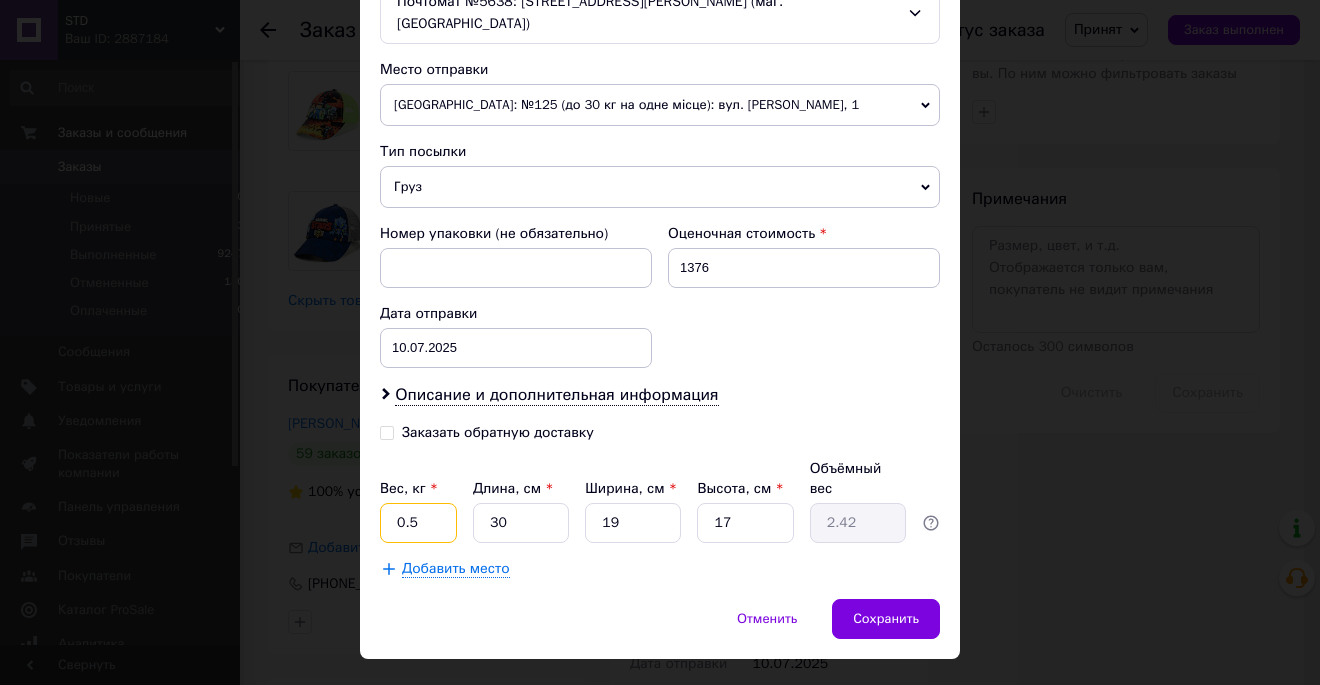 drag, startPoint x: 436, startPoint y: 479, endPoint x: 247, endPoint y: 511, distance: 191.68985 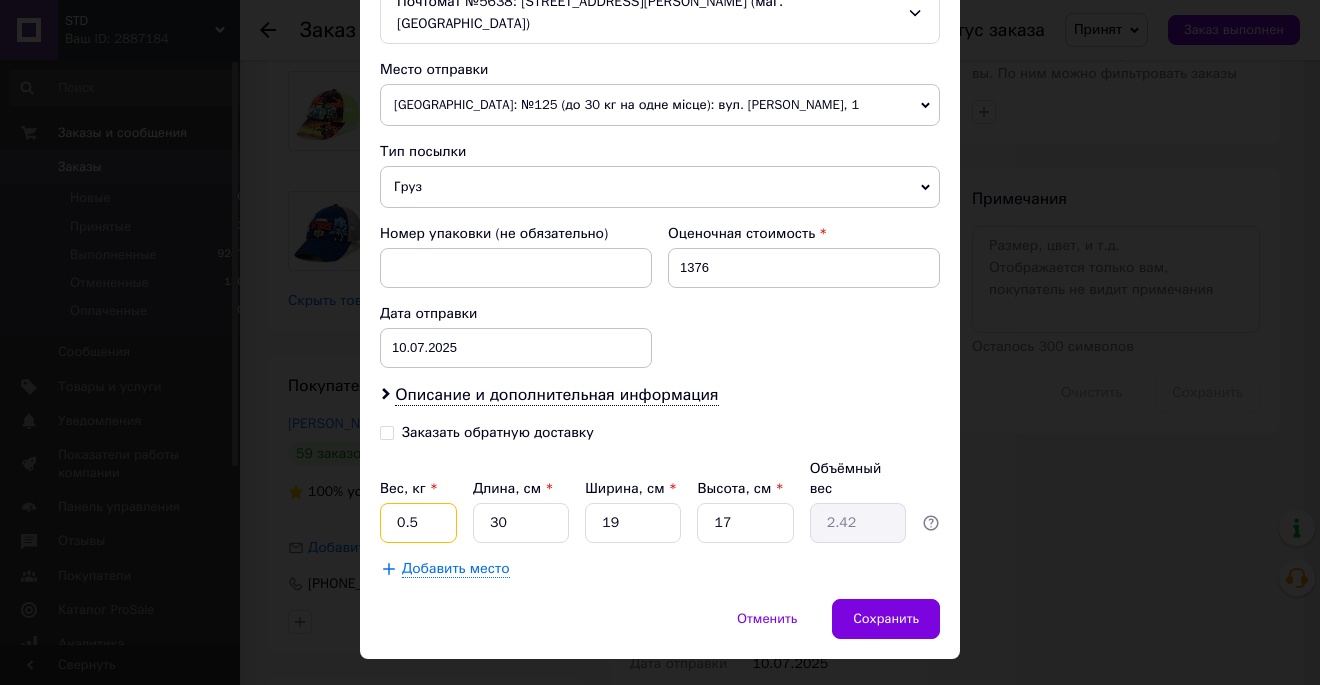 click on "0.5" at bounding box center (418, 523) 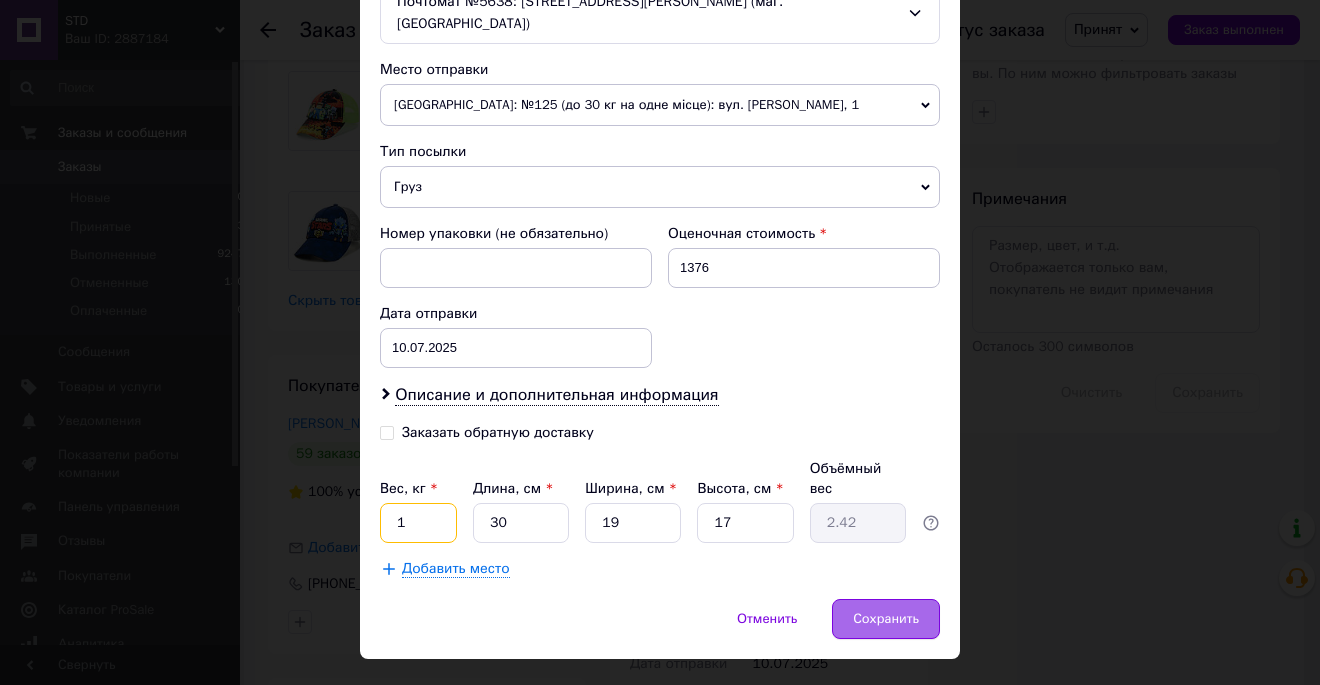 type on "1" 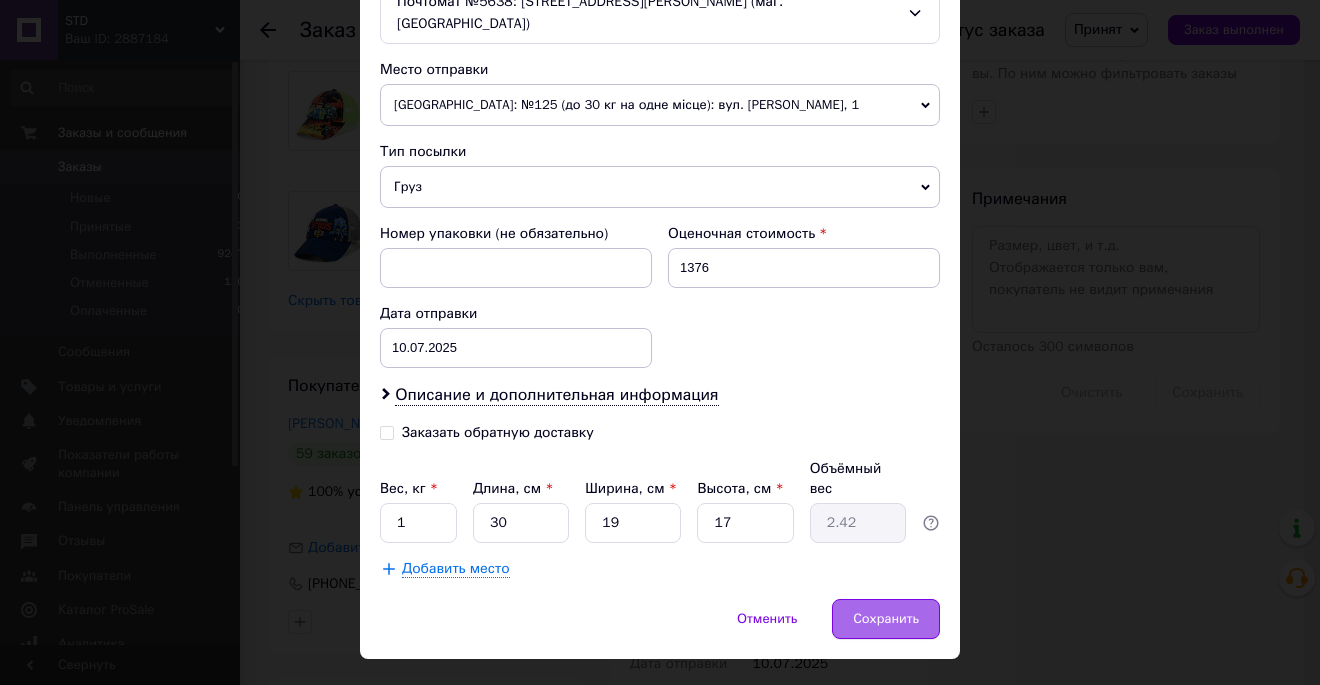 click on "Сохранить" at bounding box center [886, 619] 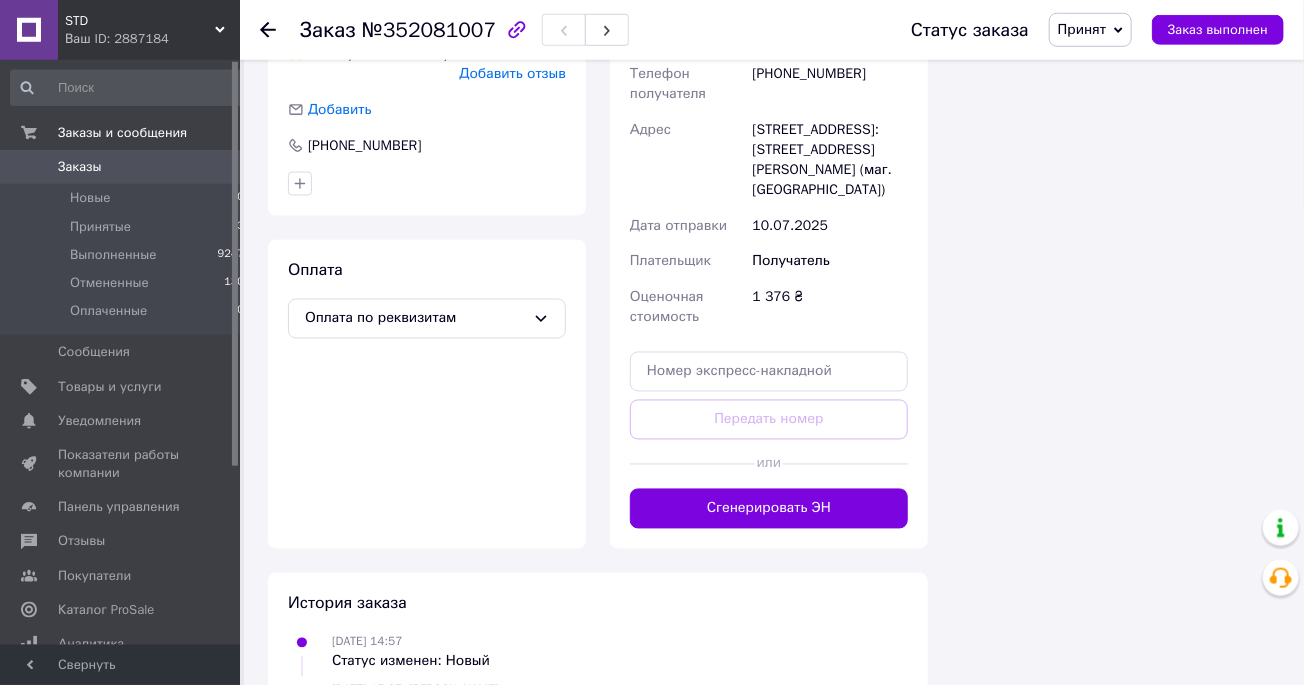 scroll, scrollTop: 1320, scrollLeft: 0, axis: vertical 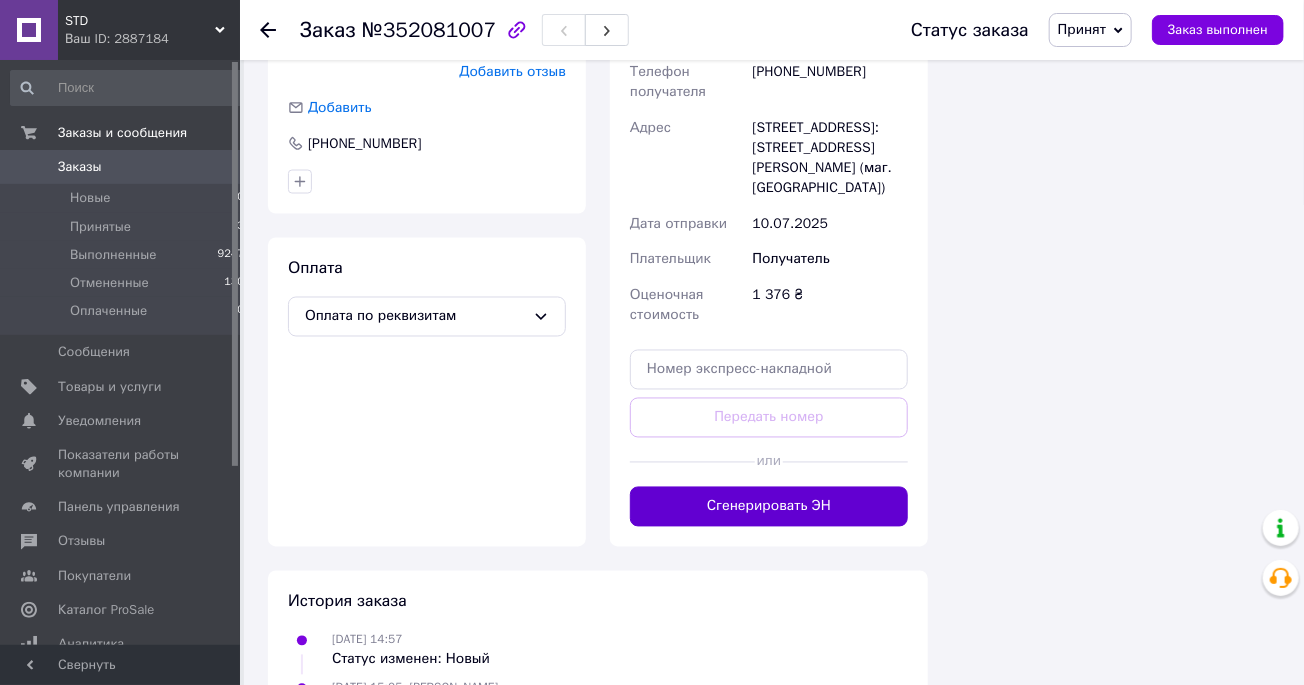 click on "Сгенерировать ЭН" at bounding box center [769, 507] 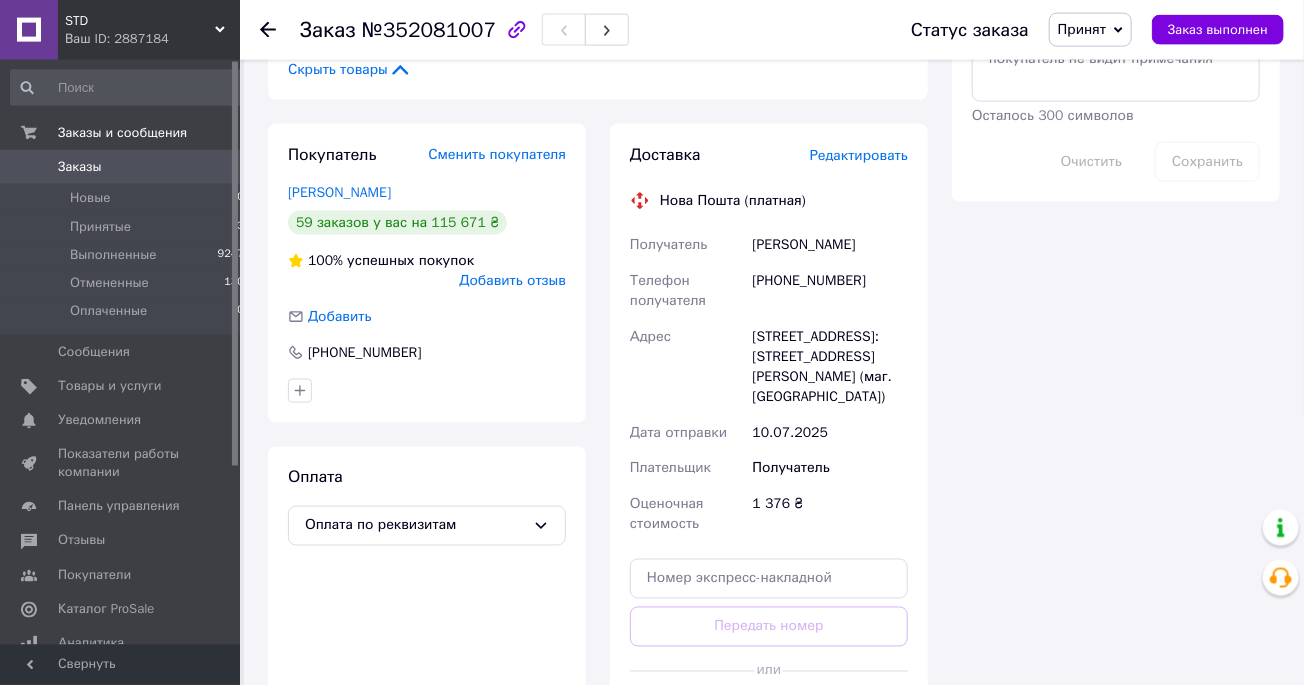 scroll, scrollTop: 1100, scrollLeft: 0, axis: vertical 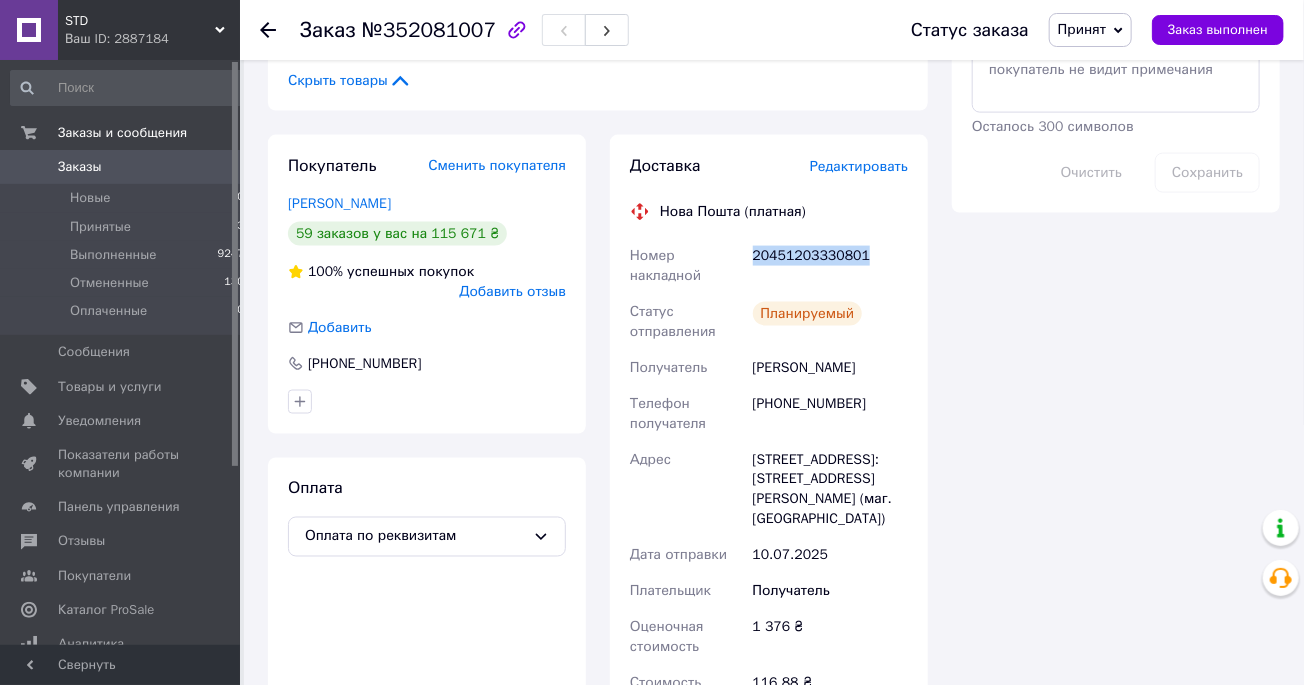 drag, startPoint x: 883, startPoint y: 252, endPoint x: 751, endPoint y: 260, distance: 132.2422 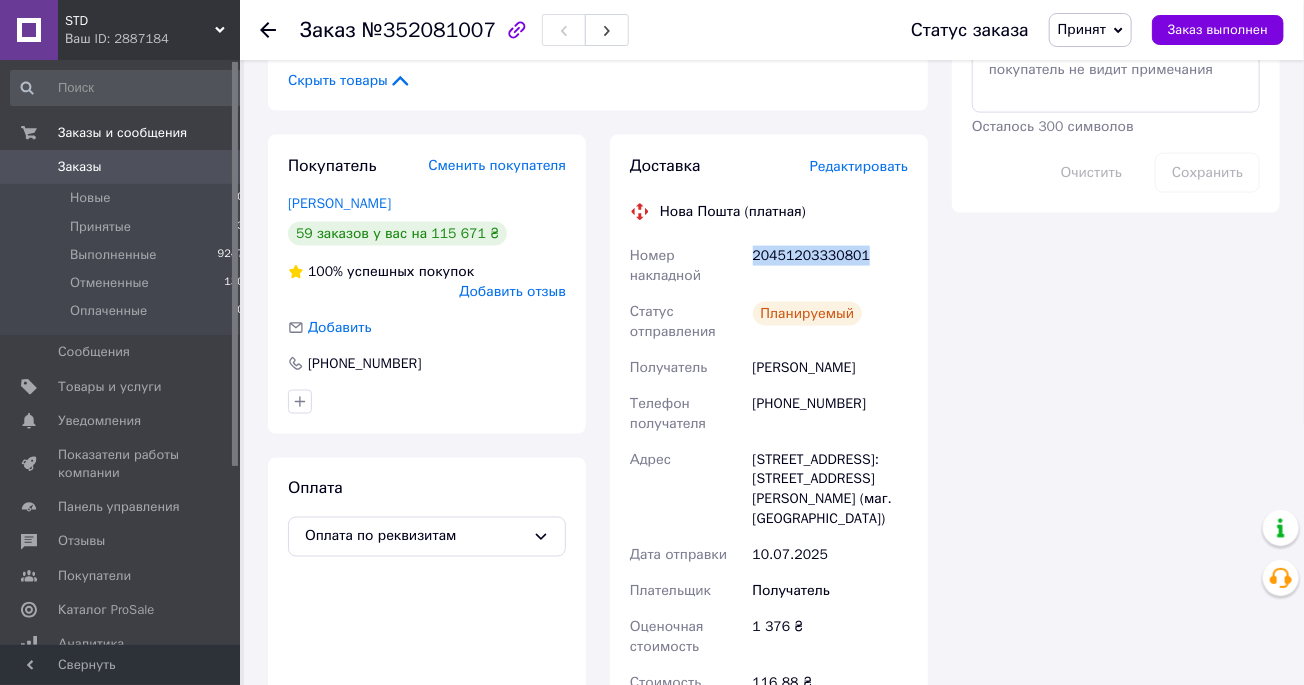 click on "Принят" at bounding box center [1090, 30] 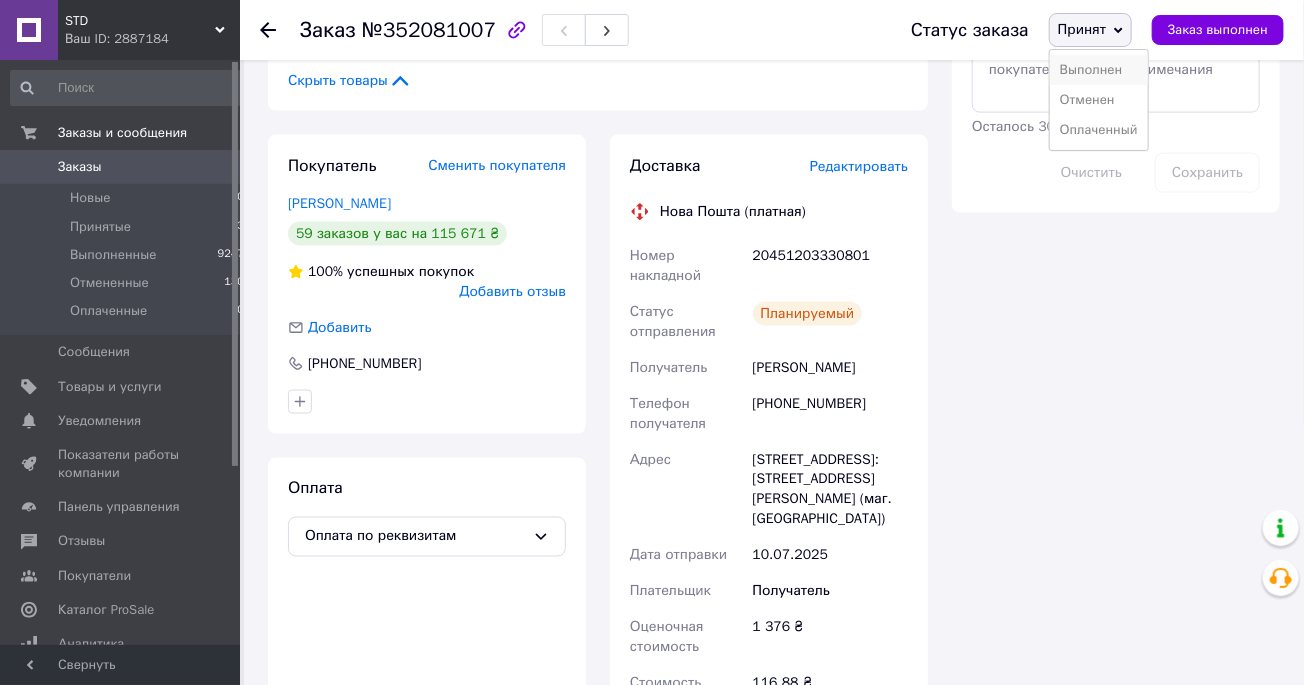 click on "Выполнен" at bounding box center [1099, 70] 